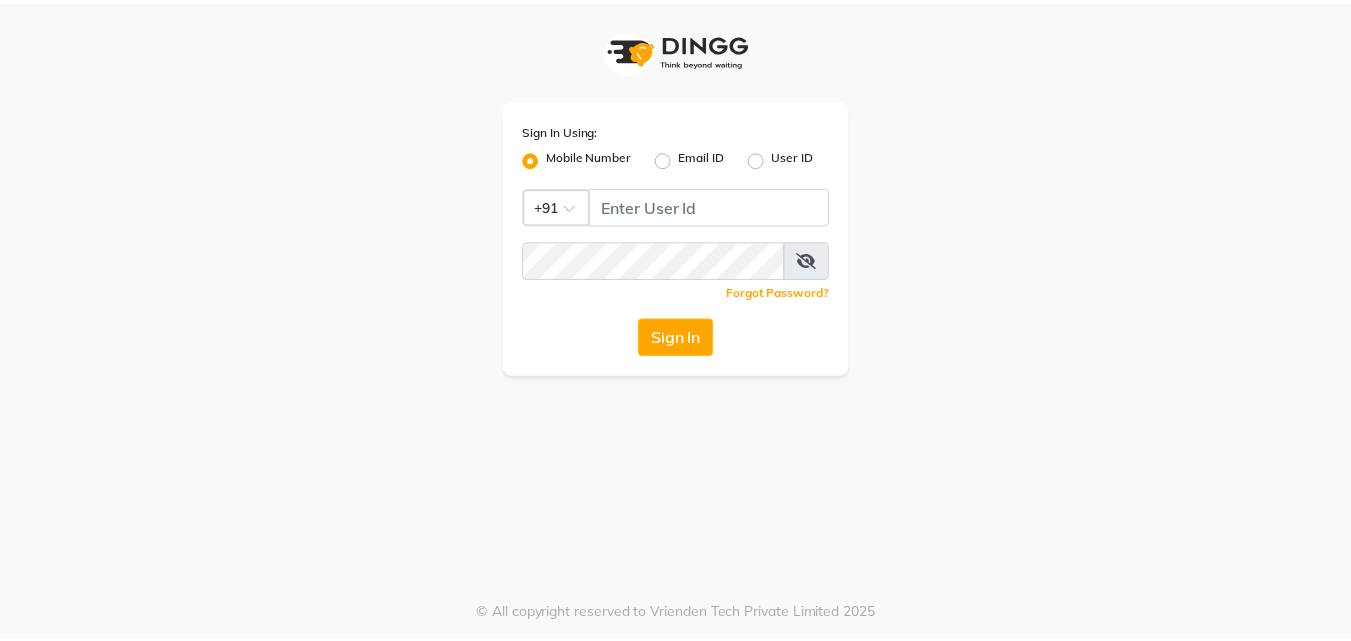 scroll, scrollTop: 0, scrollLeft: 0, axis: both 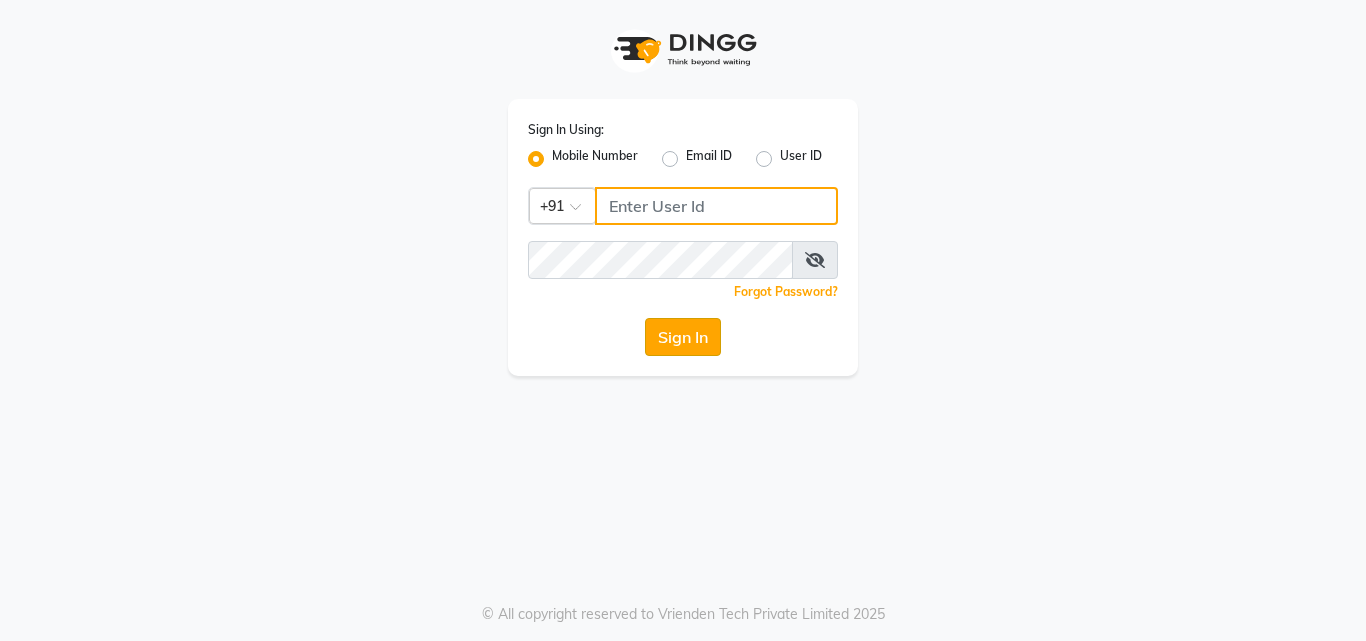 type on "7024791777" 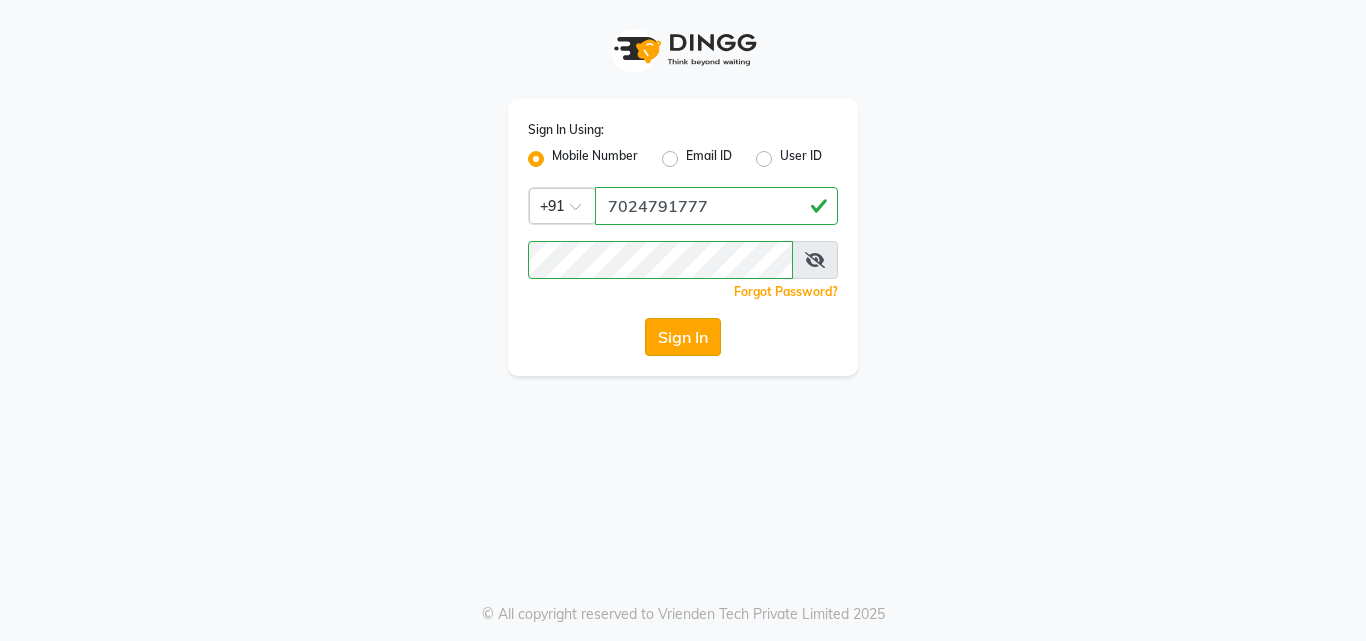 click on "Sign In" 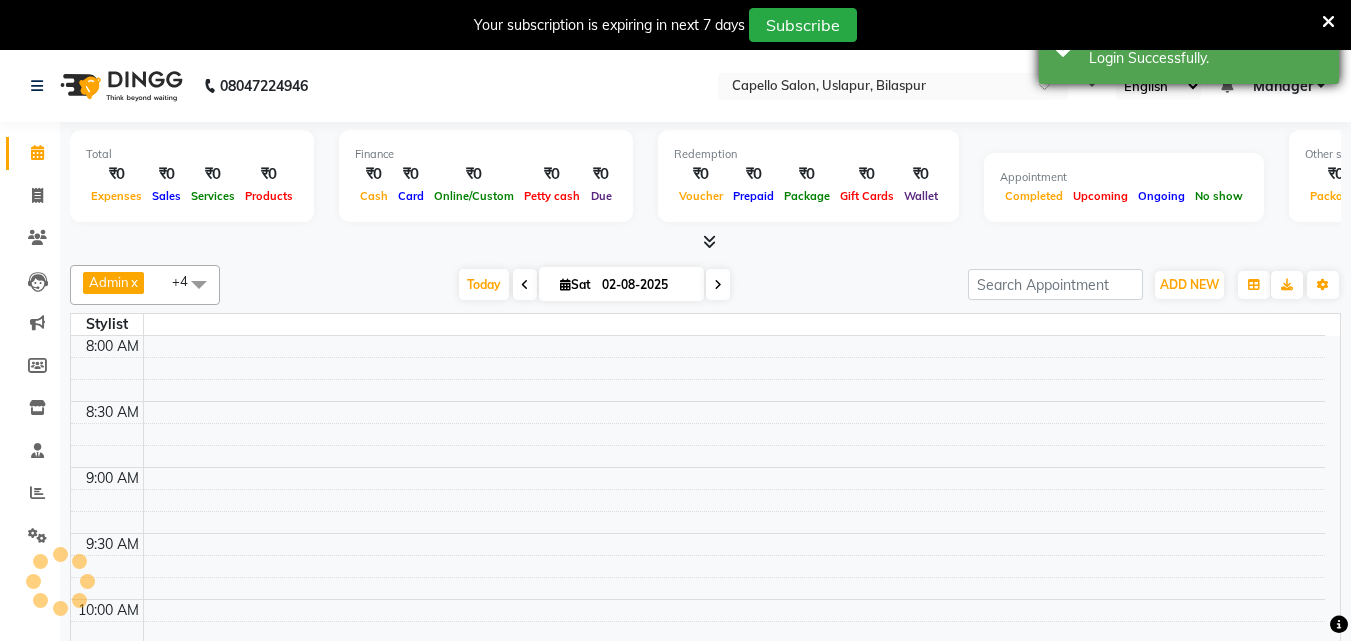 select on "en" 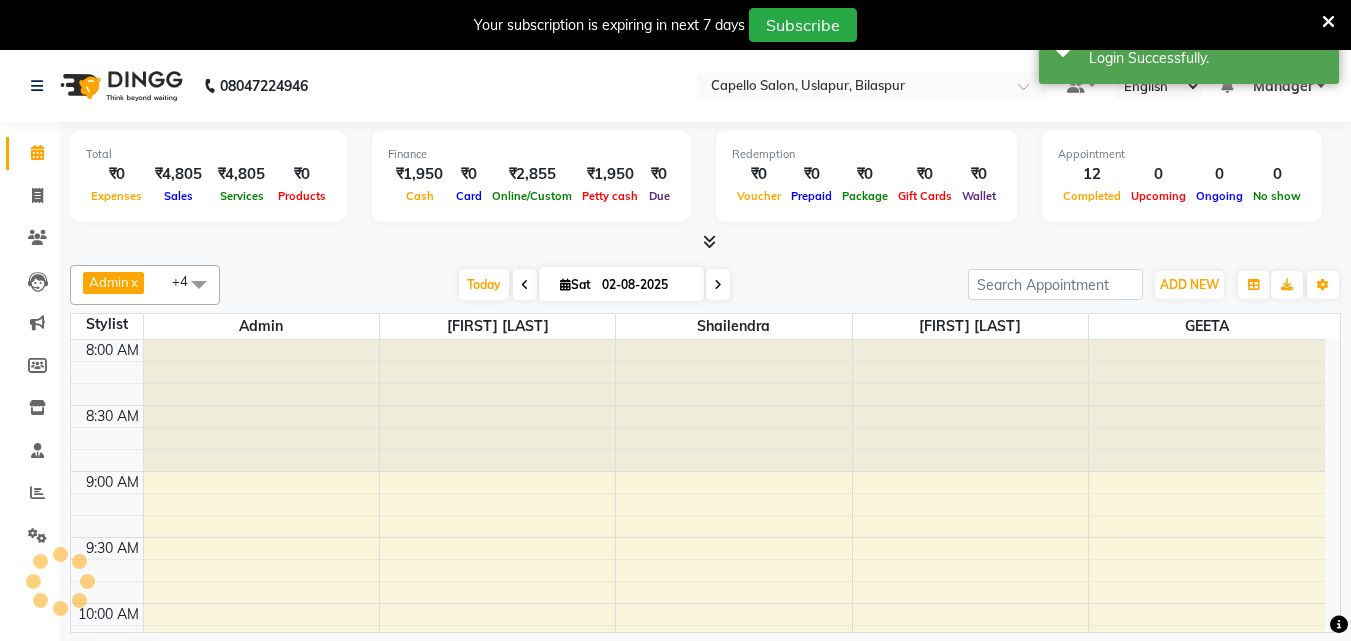 scroll, scrollTop: 0, scrollLeft: 0, axis: both 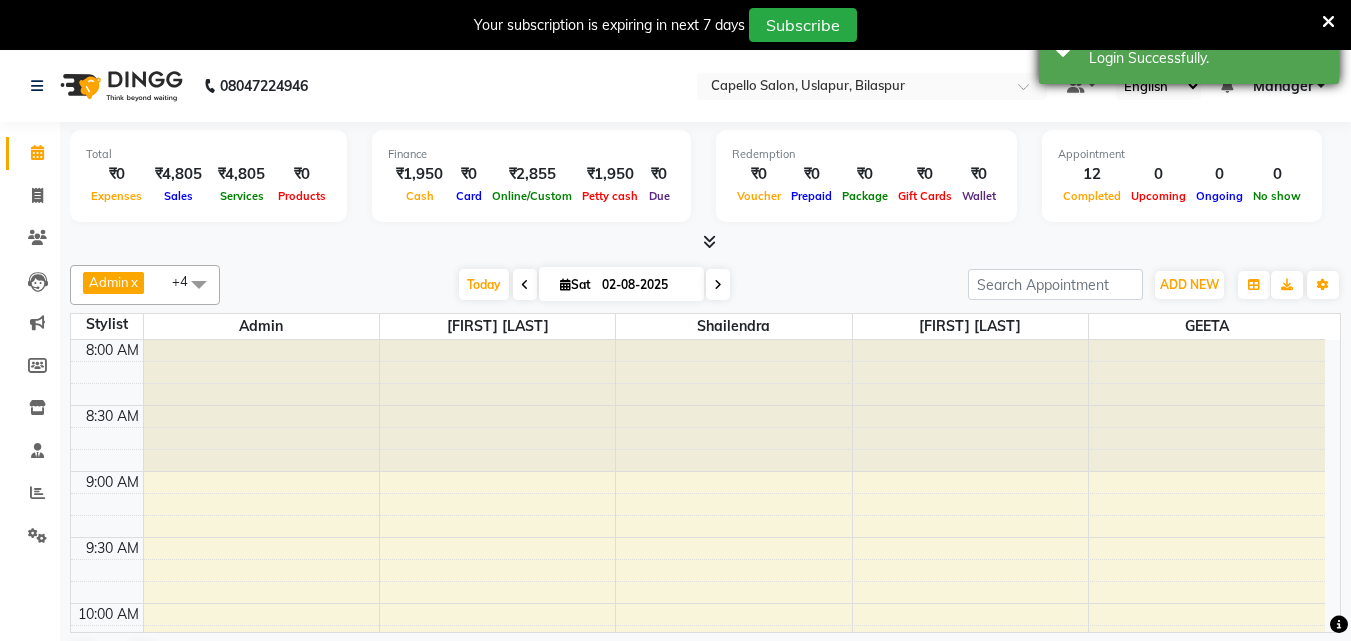 click at bounding box center (1328, 22) 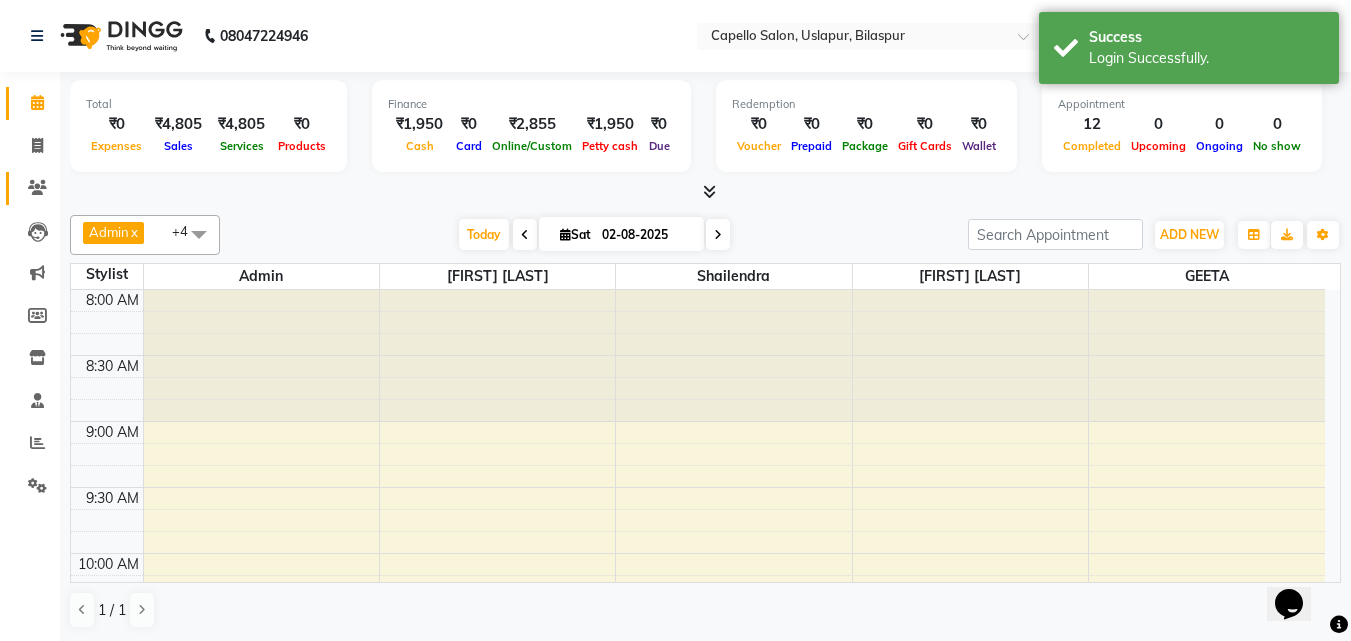 scroll, scrollTop: 0, scrollLeft: 0, axis: both 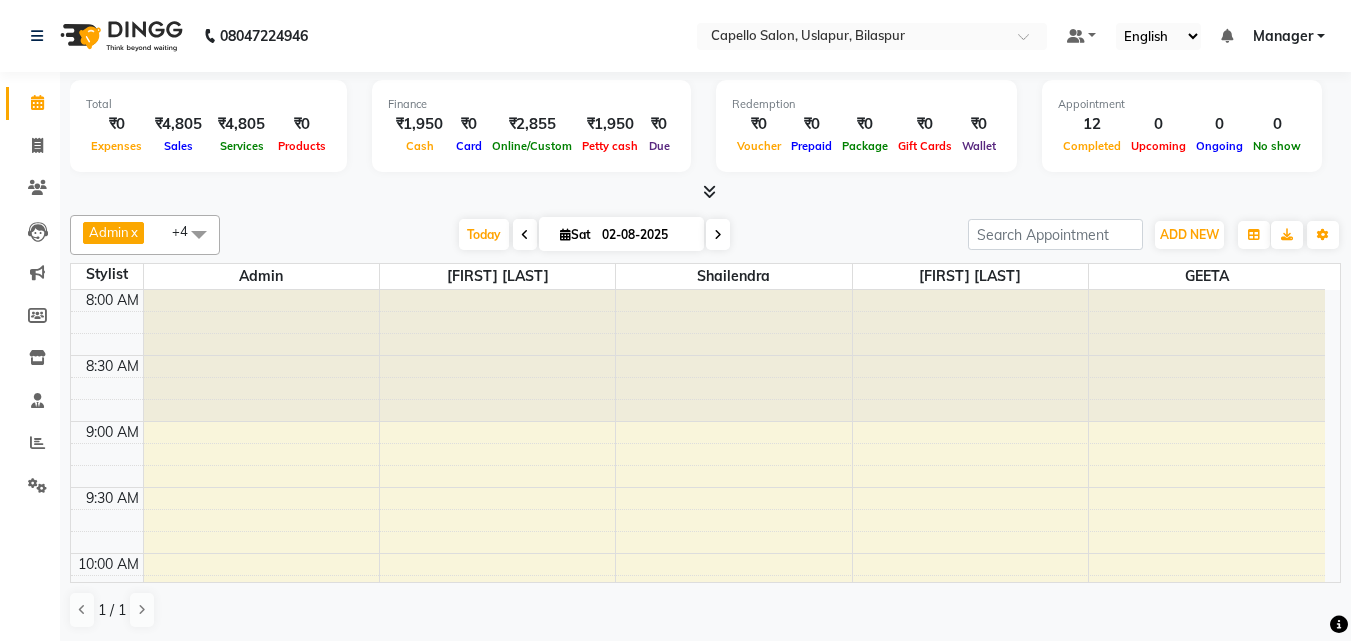 click on "Invoice" 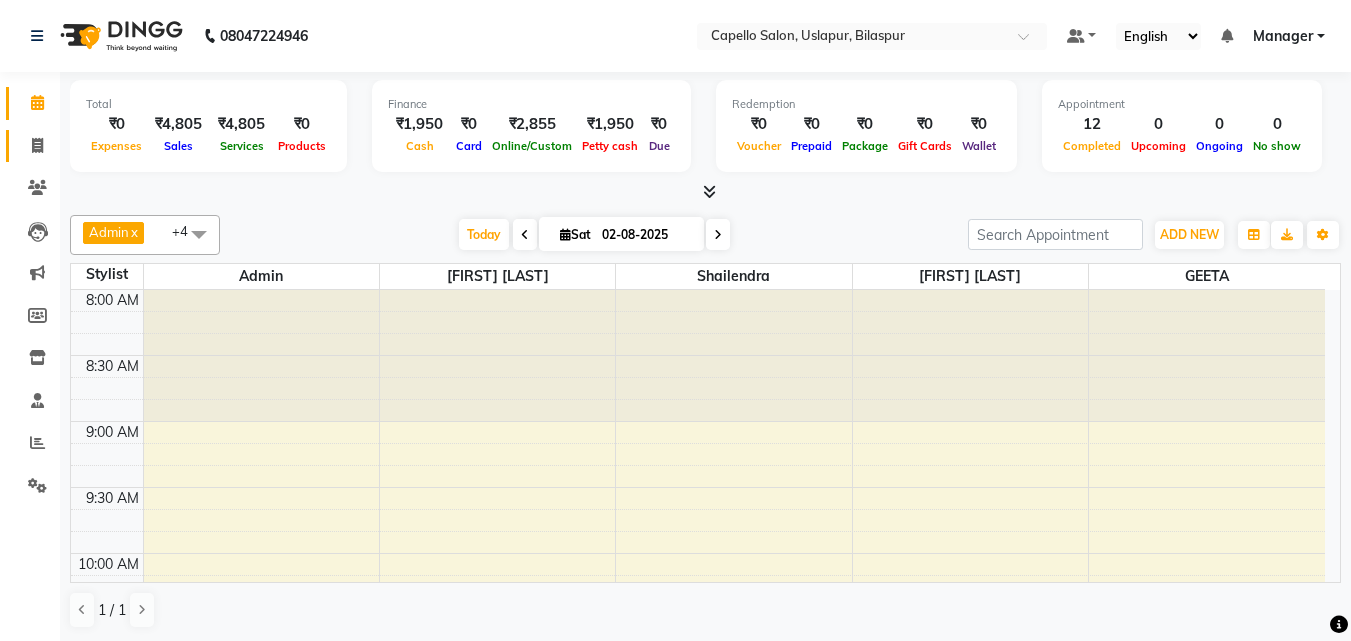 click on "Invoice" 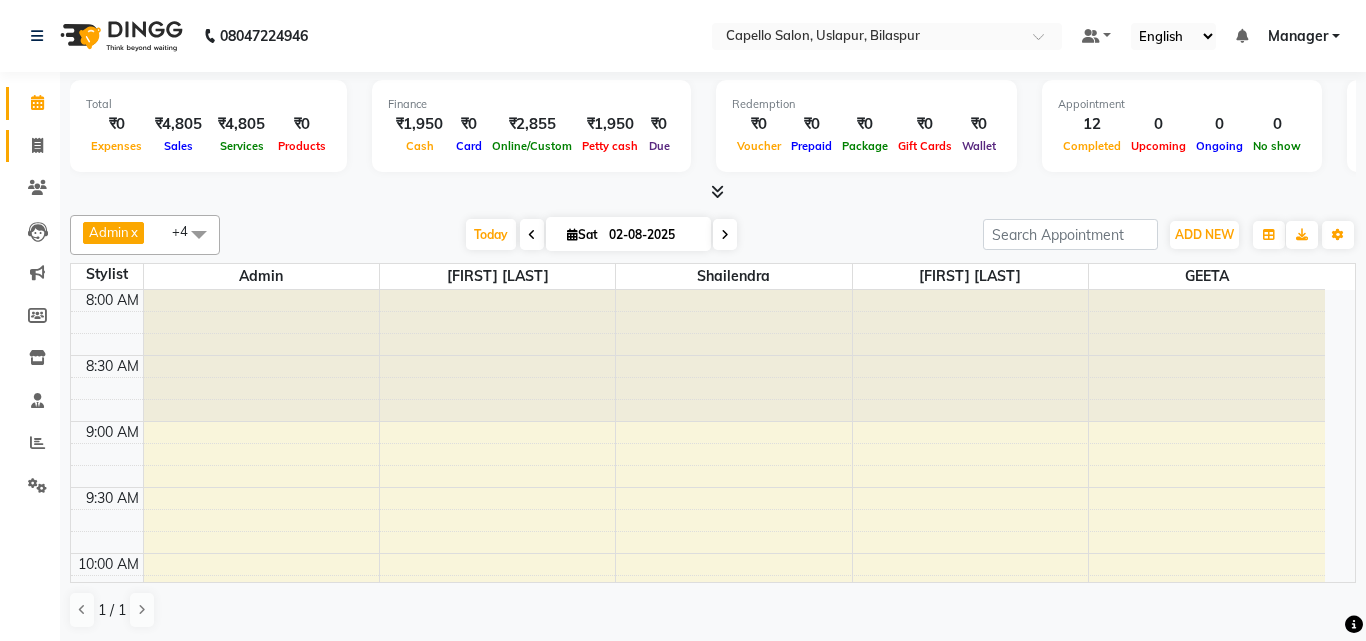 select on "service" 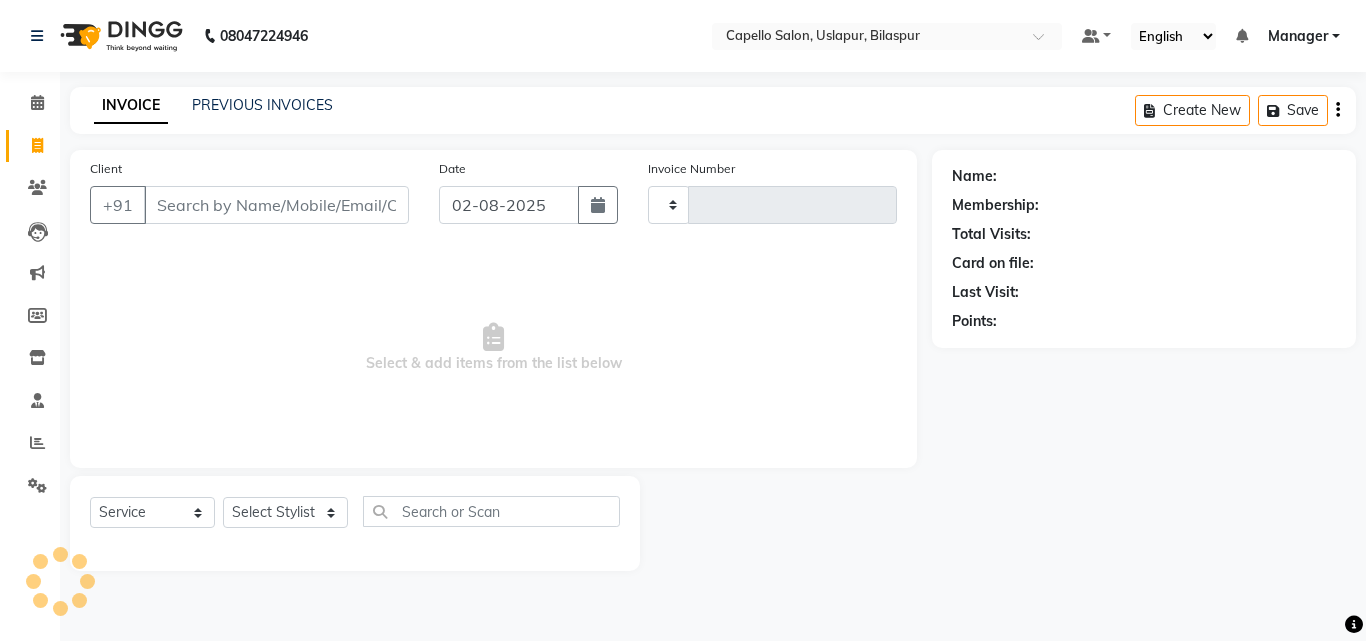 type on "1451" 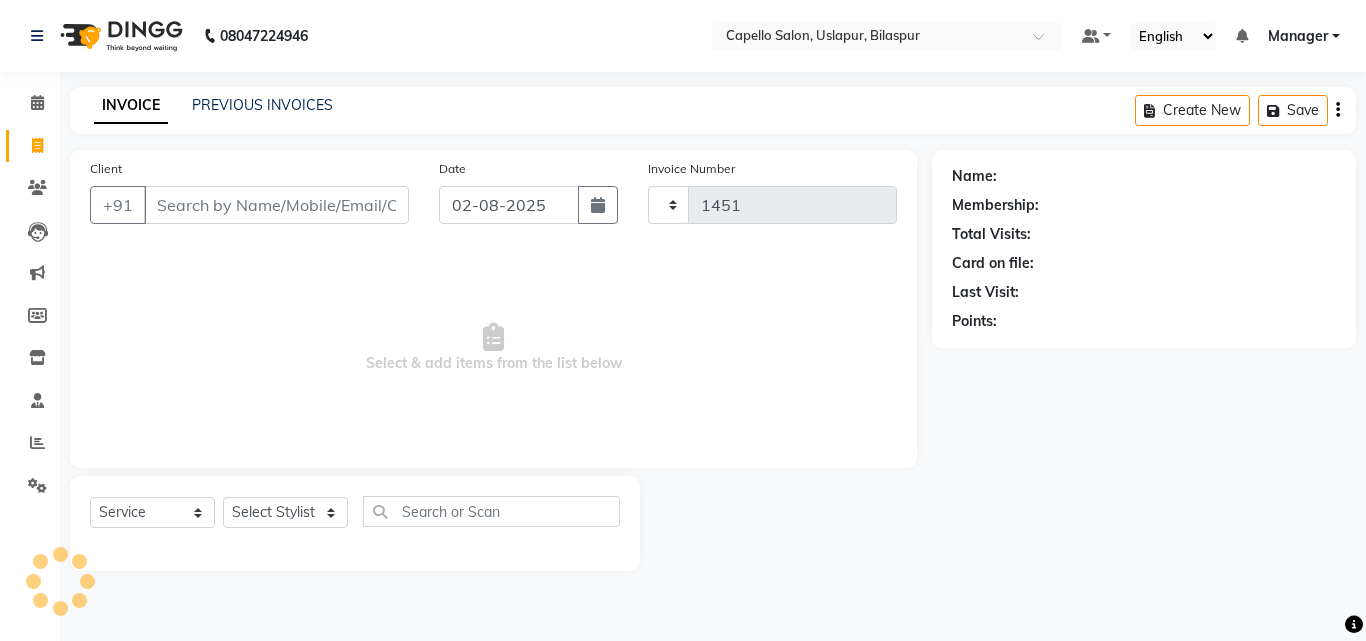 select on "4763" 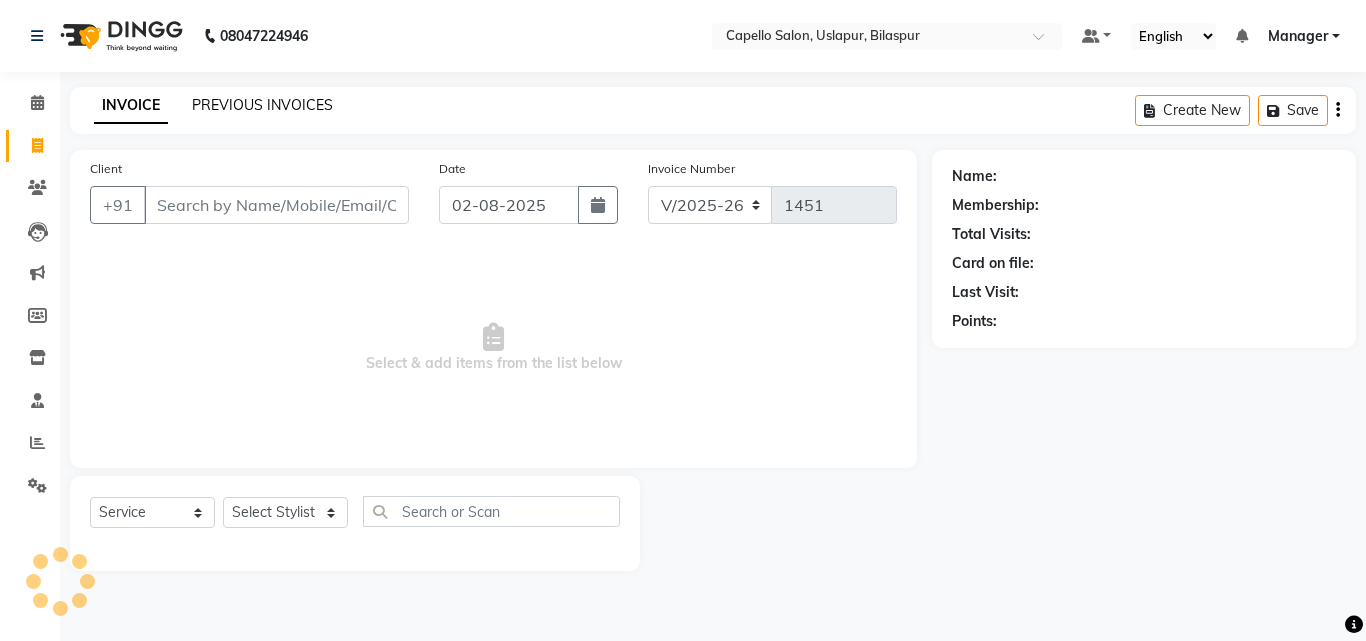 click on "PREVIOUS INVOICES" 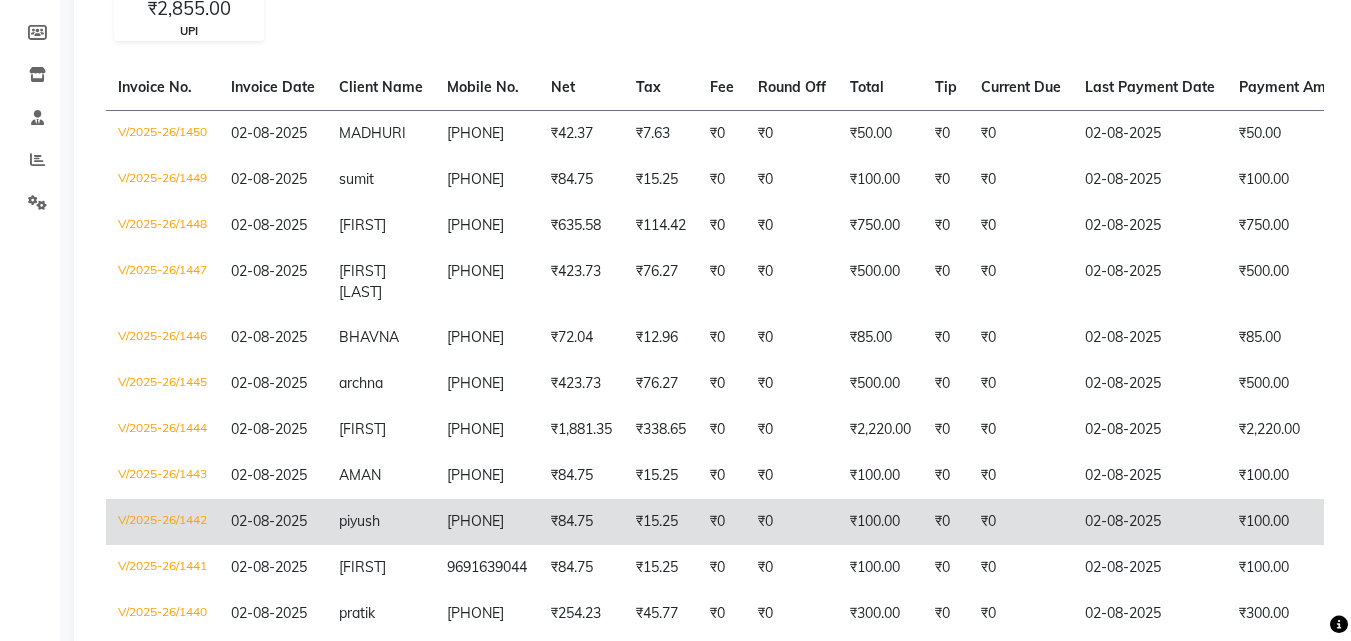 scroll, scrollTop: 383, scrollLeft: 0, axis: vertical 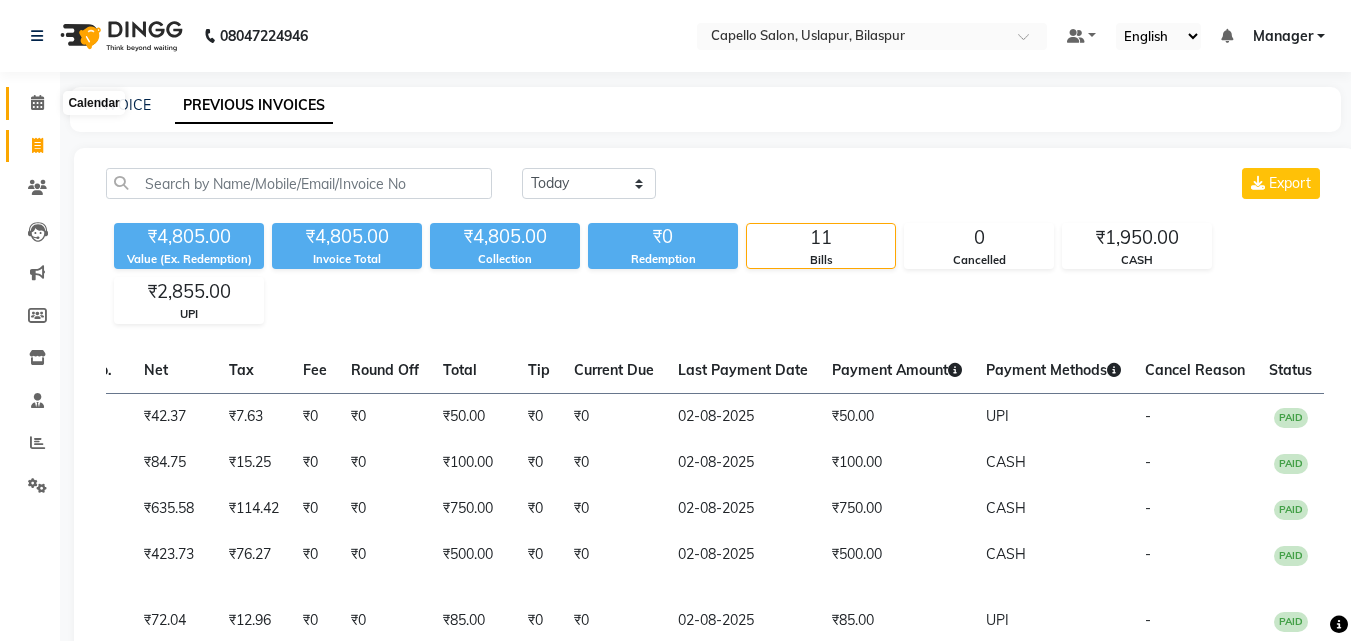click 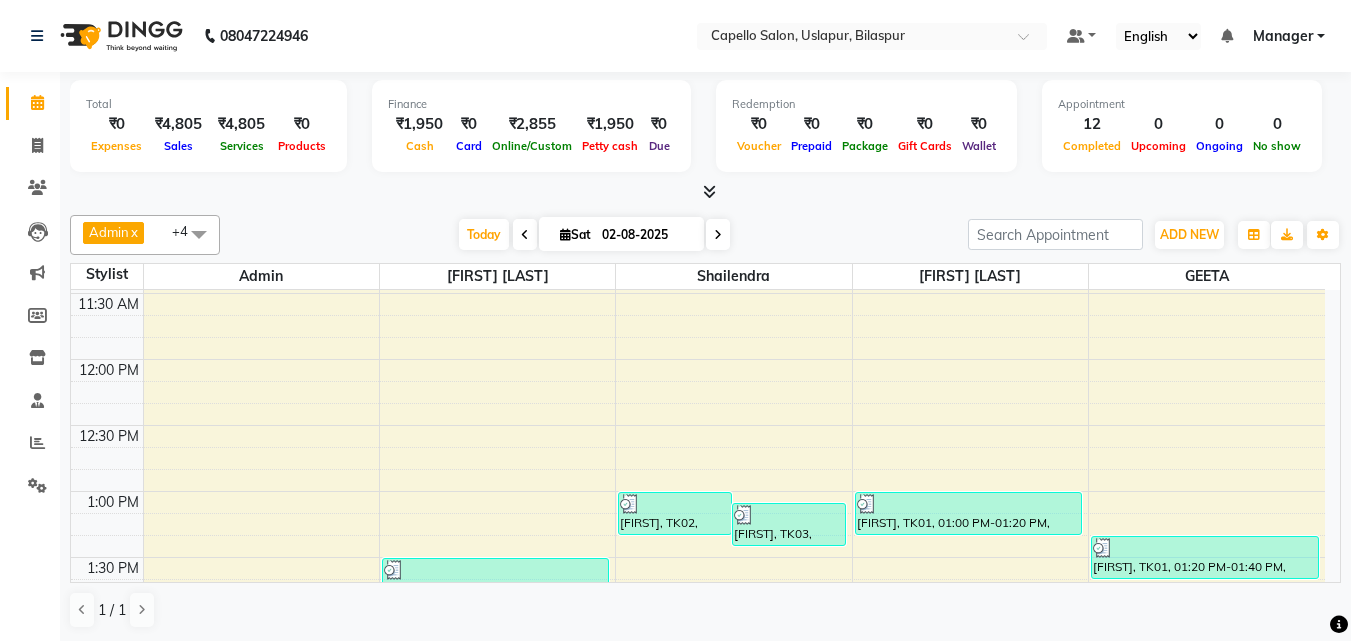 scroll, scrollTop: 423, scrollLeft: 0, axis: vertical 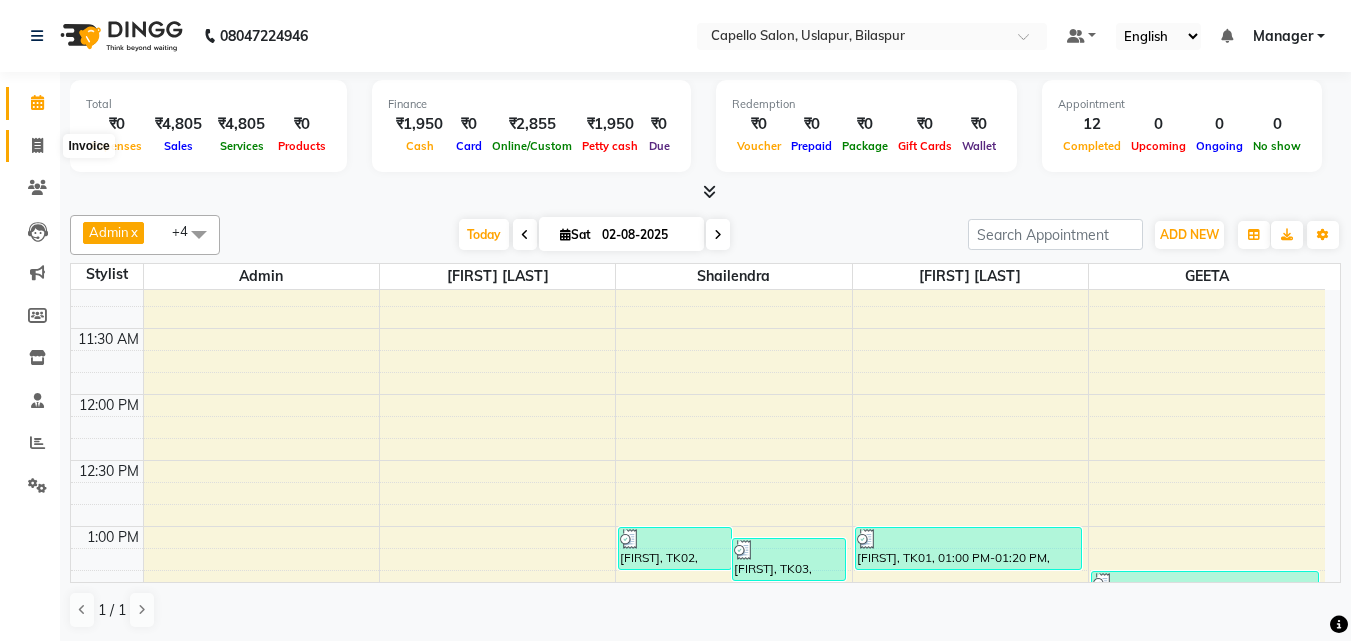 click 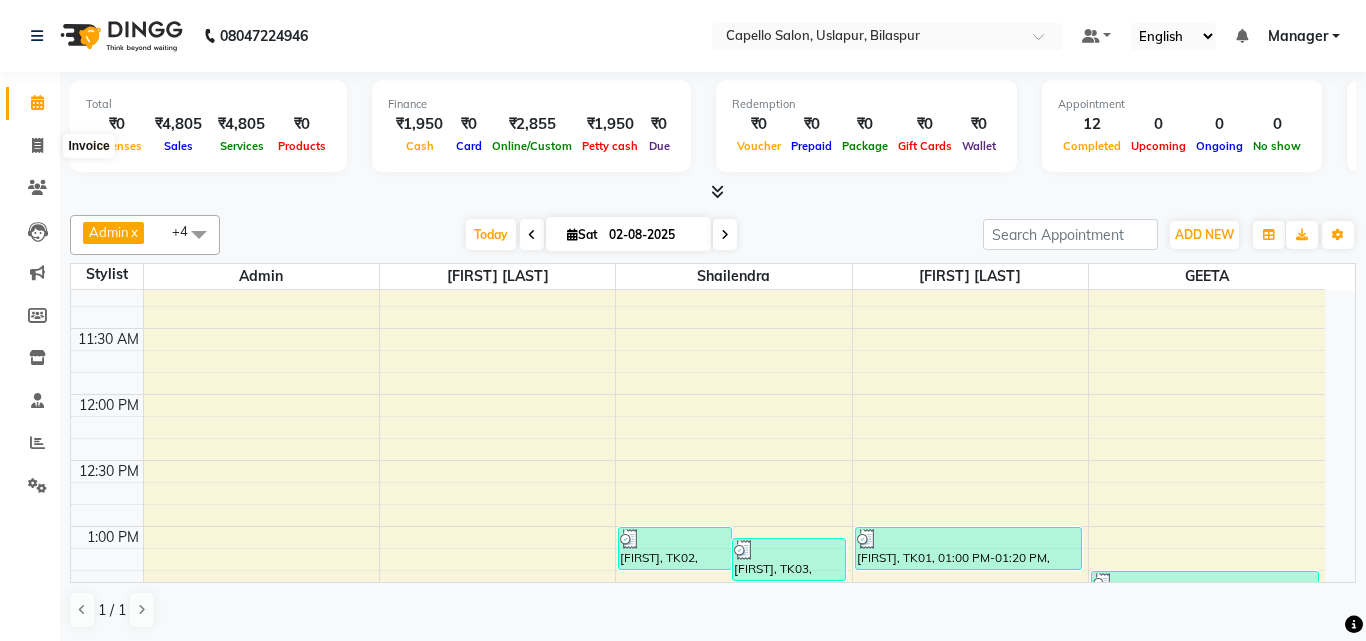 select on "service" 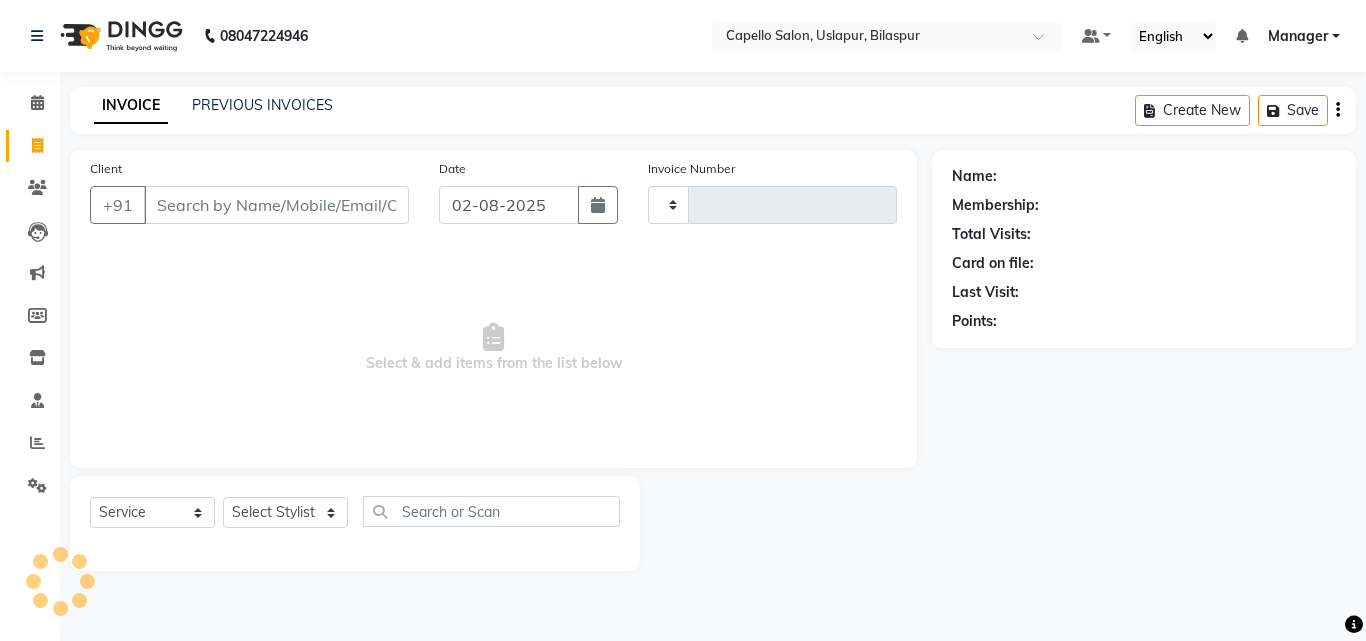 type on "1451" 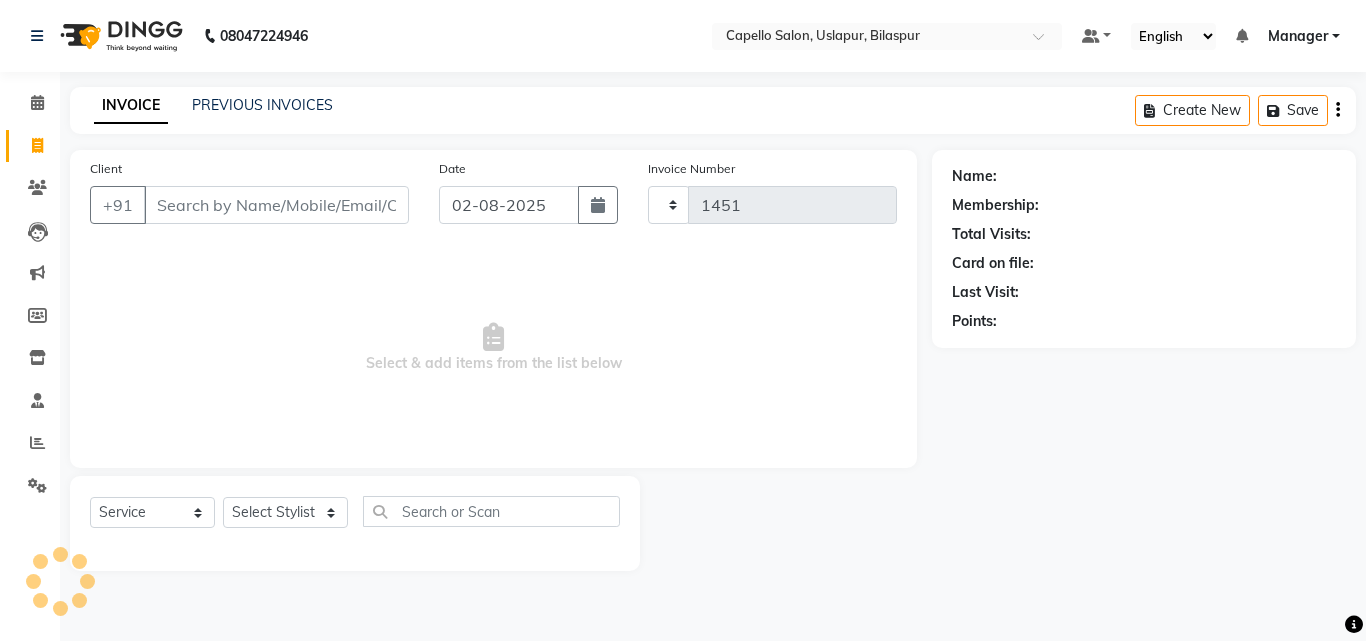 select on "4763" 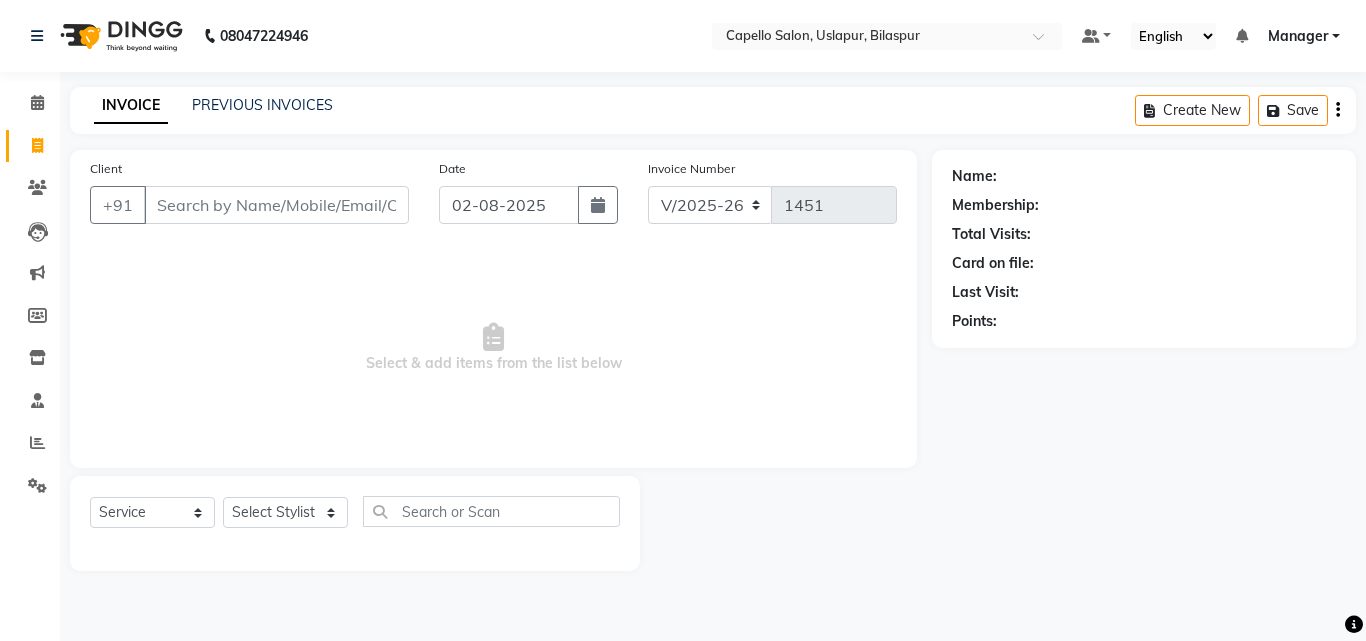 click on "Client" at bounding box center [276, 205] 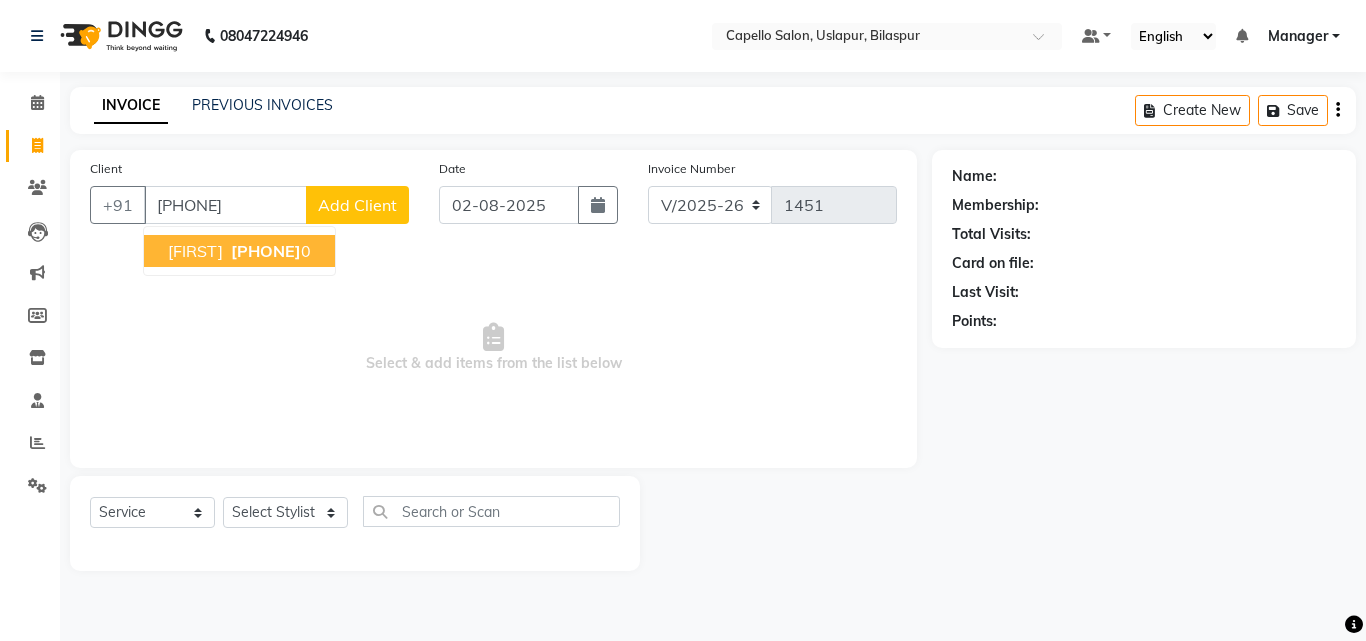 click on "[PHONE]" at bounding box center [266, 251] 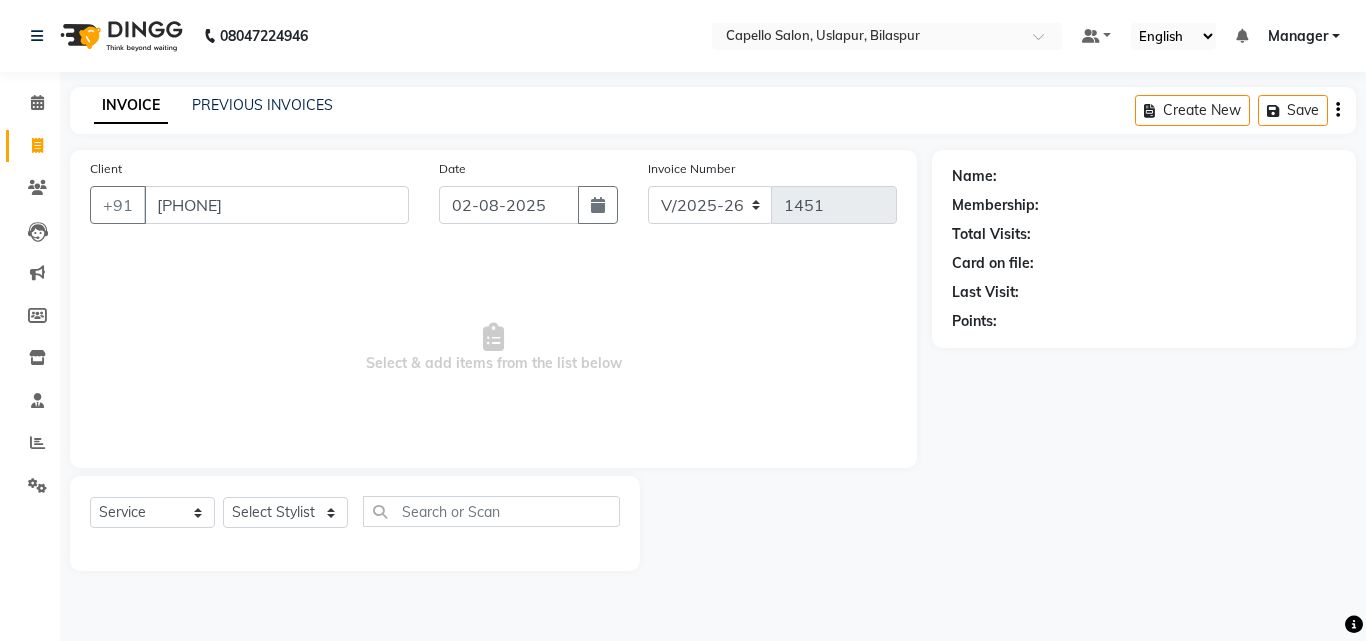 type on "[PHONE]" 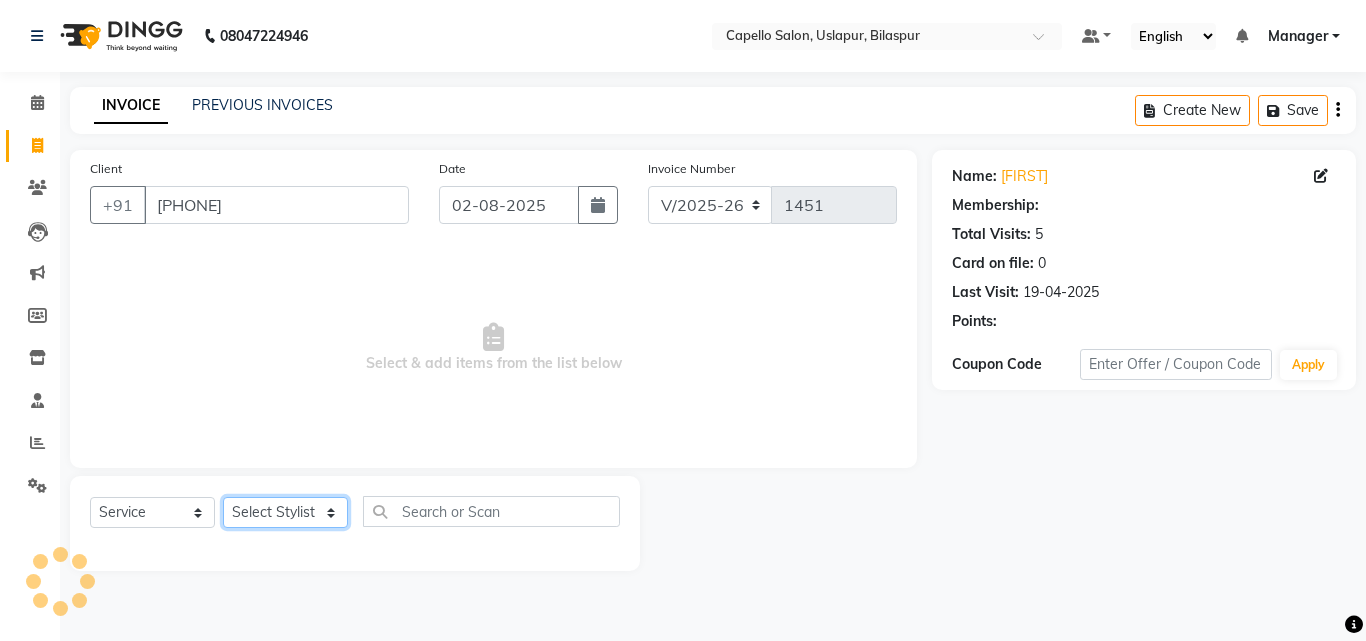 click on "Select Stylist Admin anish shirwash [FIRST] [LAST] Arvind Ankar GEETA KIRAN SAHU KUSHAL Manager mukesh Rajesh Ankar Renuka Sahu SAKSHI SATYAM shailendra SOURABH vishal" 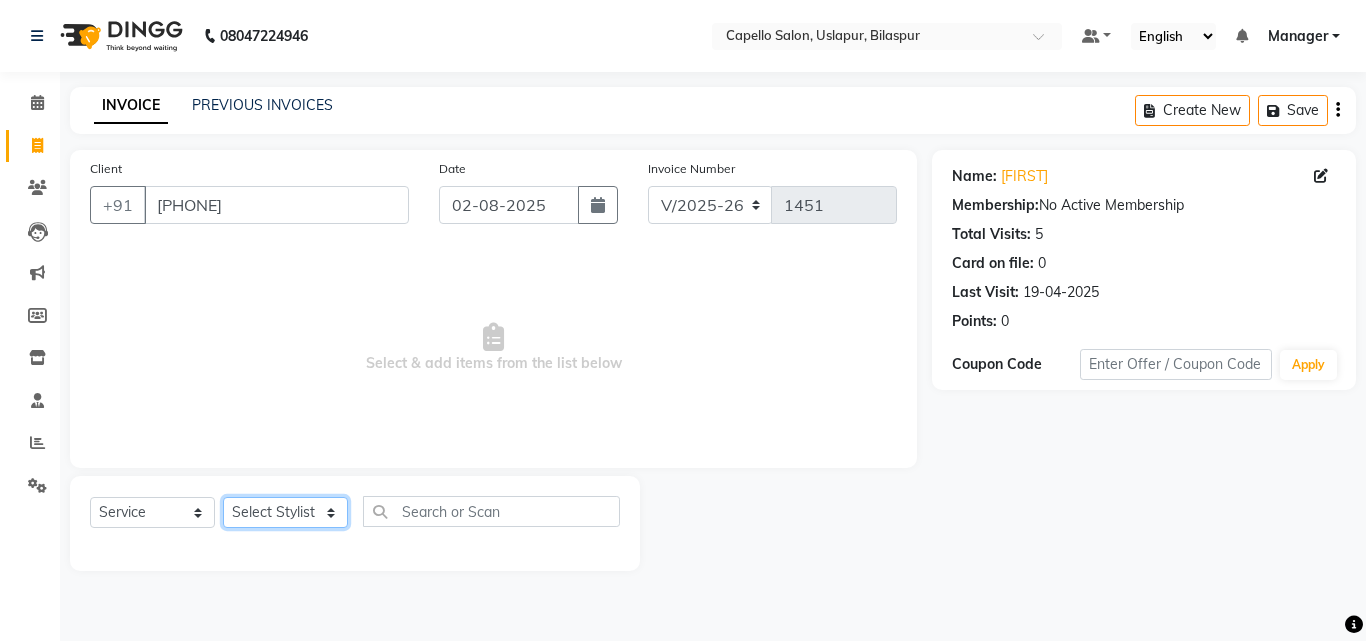 select on "66516" 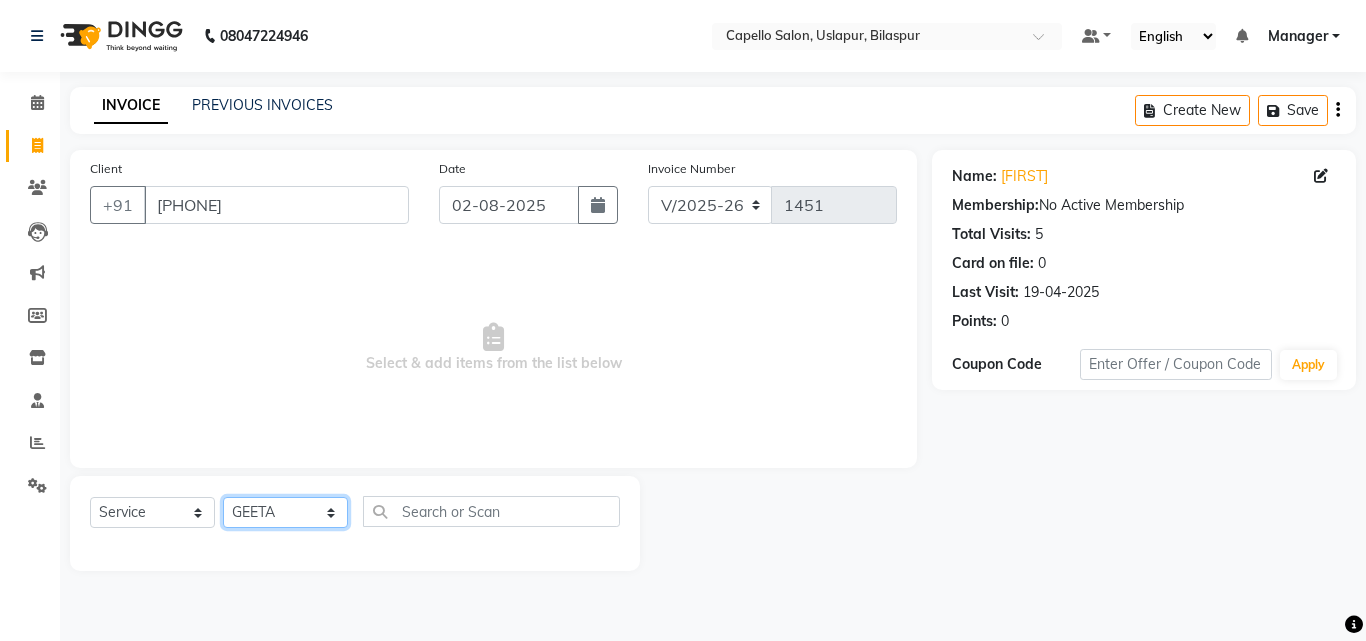 click on "Select Stylist Admin anish shirwash [FIRST] [LAST] Arvind Ankar GEETA KIRAN SAHU KUSHAL Manager mukesh Rajesh Ankar Renuka Sahu SAKSHI SATYAM shailendra SOURABH vishal" 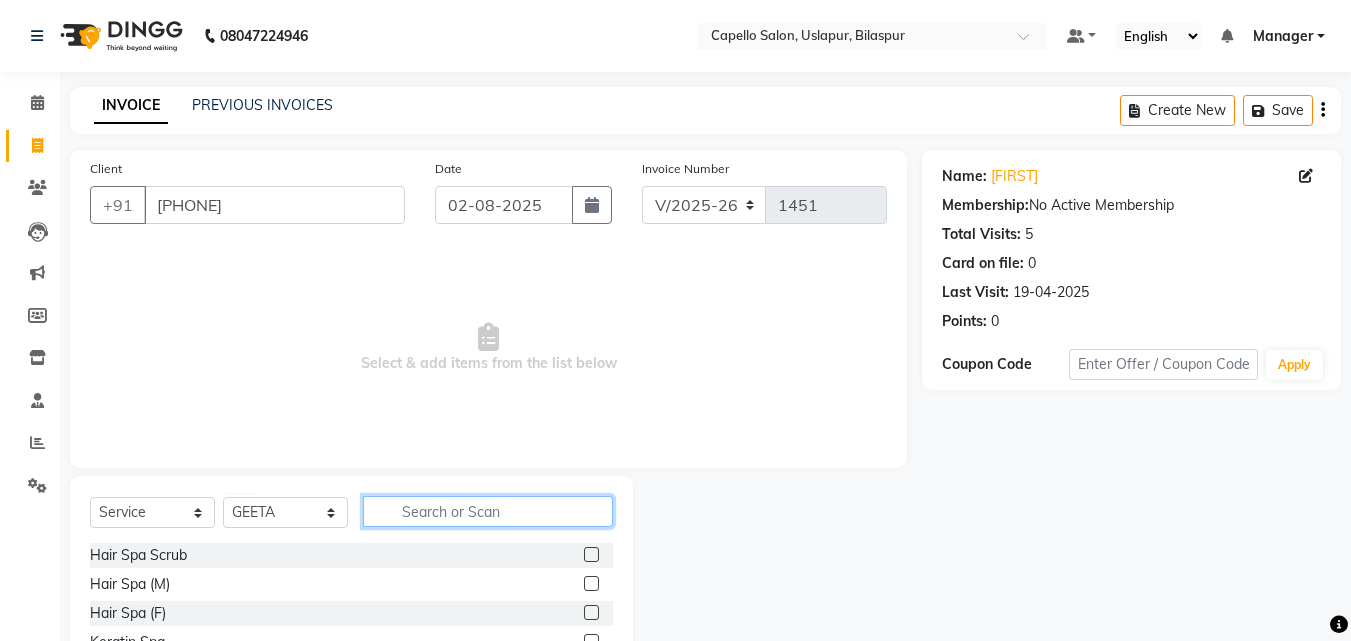 click 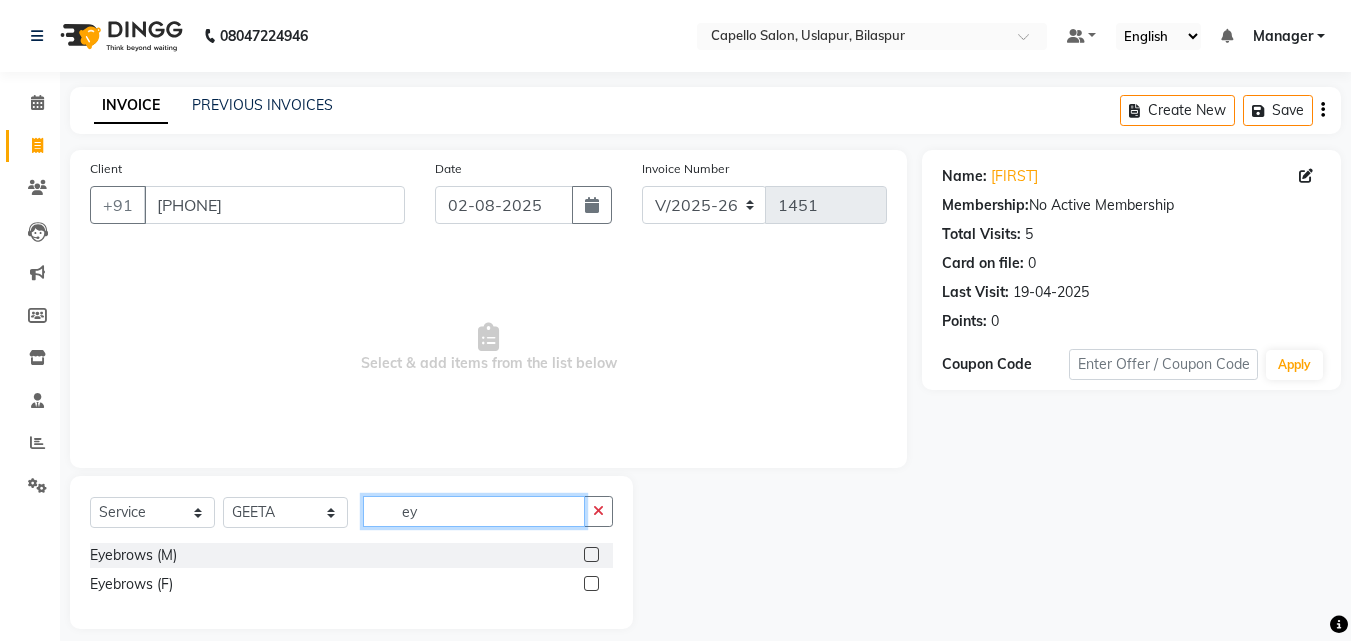 type on "ey" 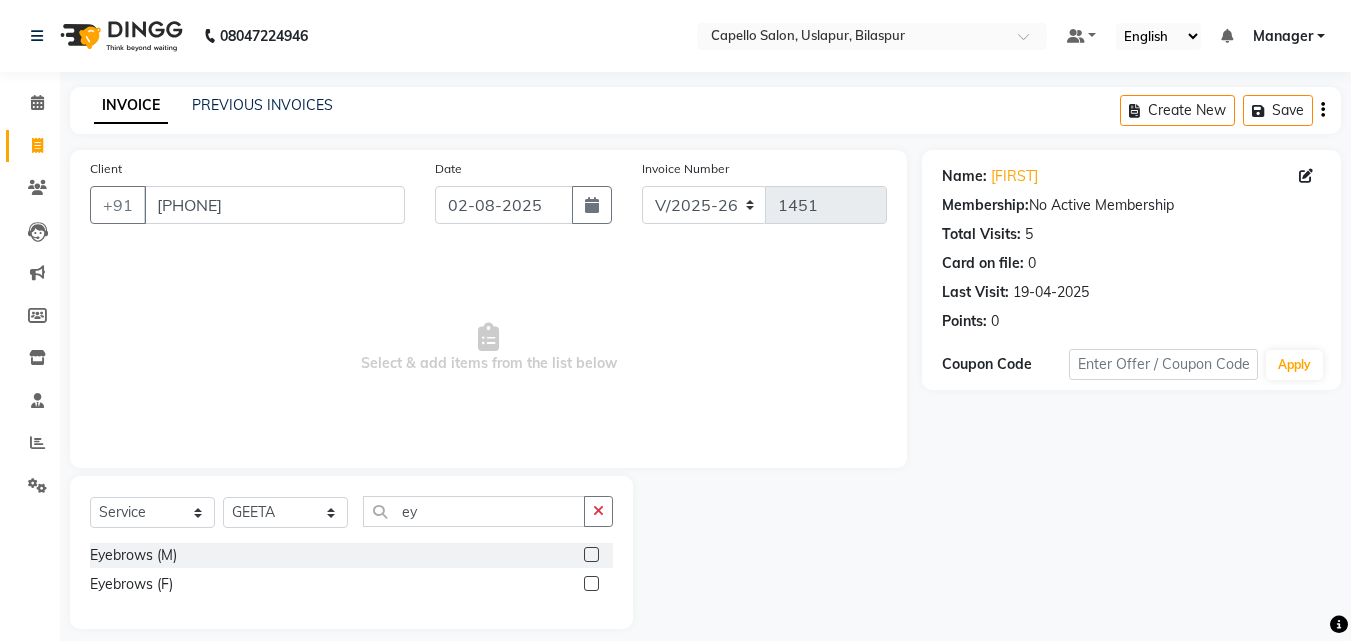 click 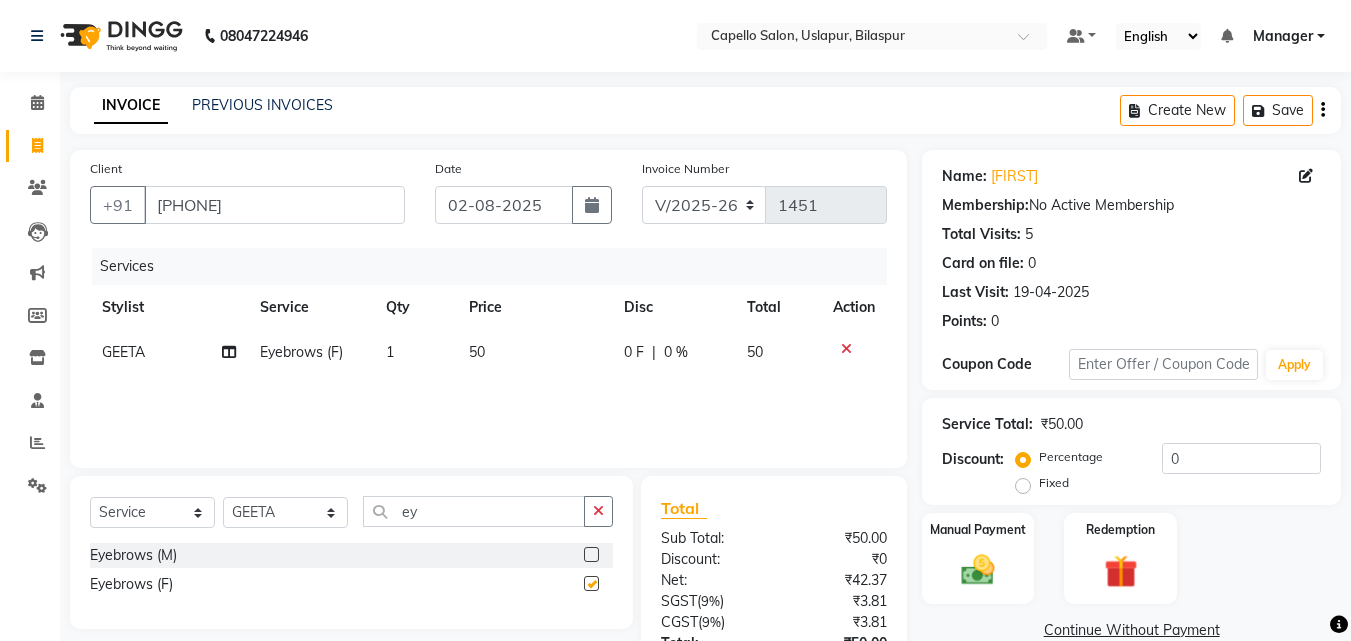 checkbox on "false" 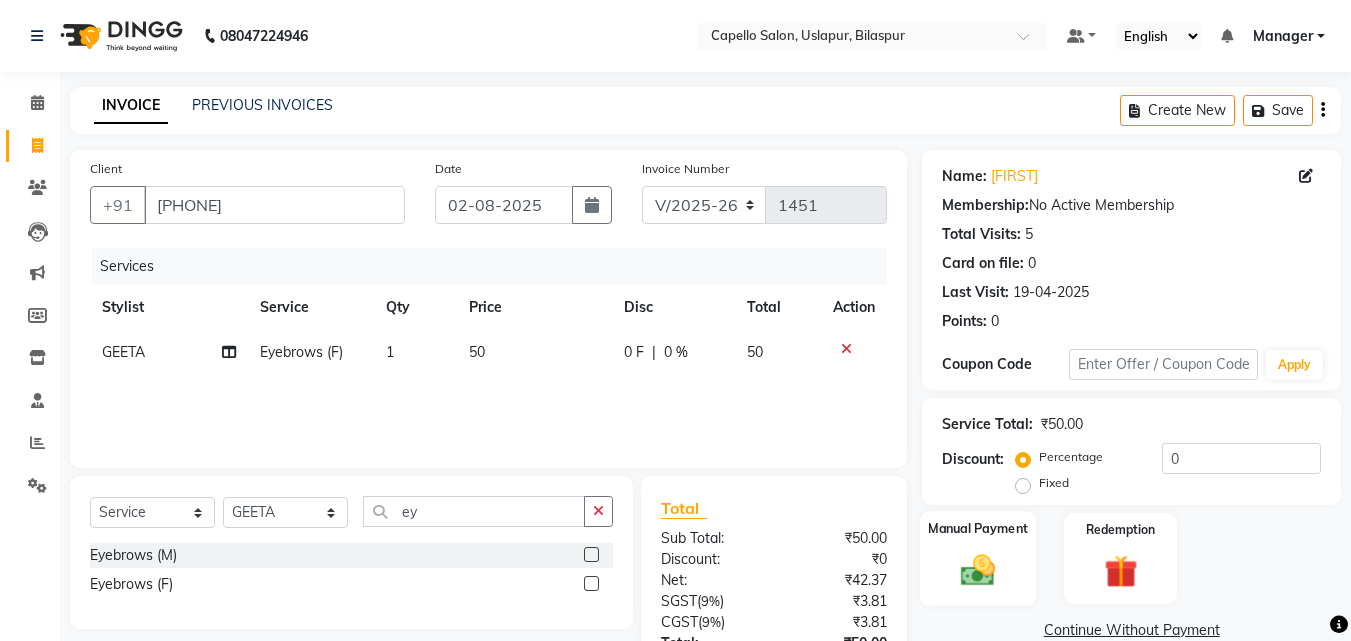 click 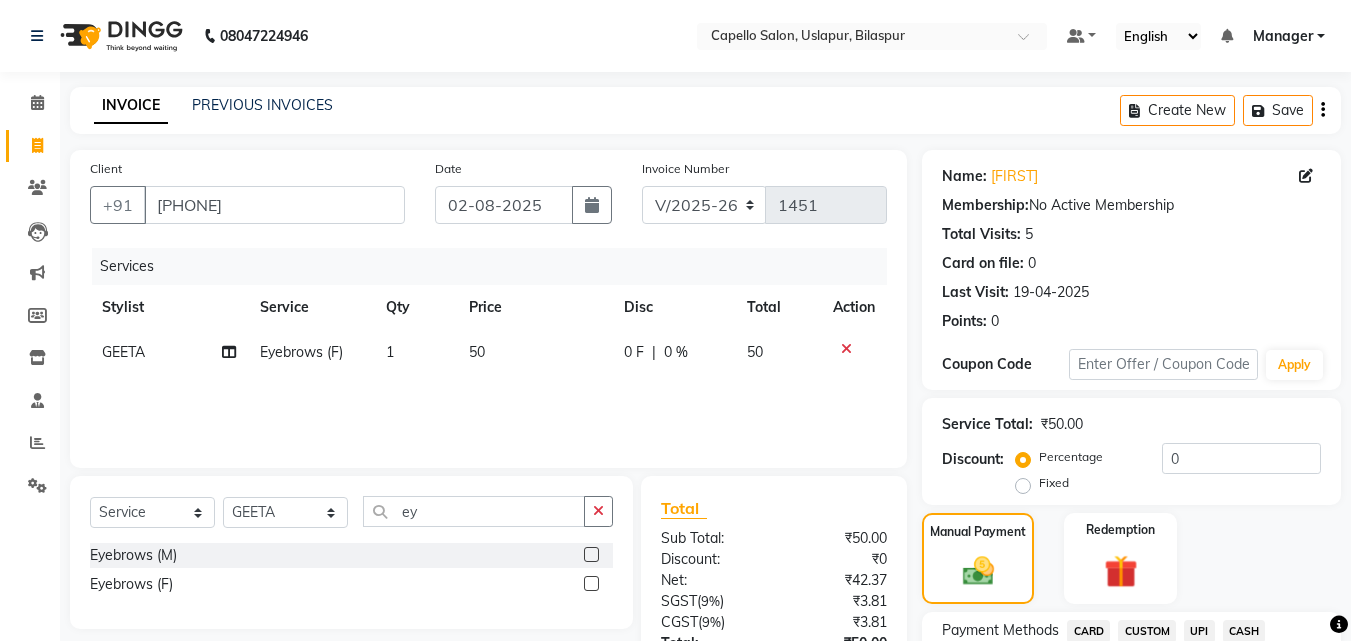 scroll, scrollTop: 162, scrollLeft: 0, axis: vertical 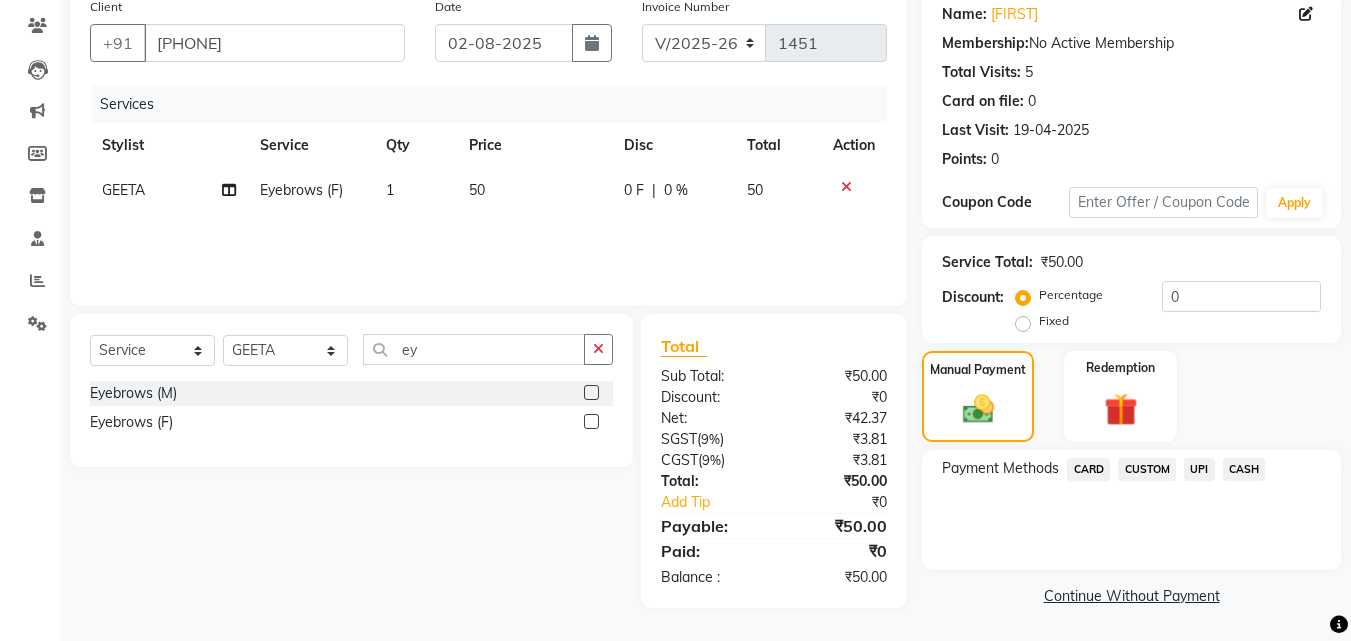 click on "CASH" 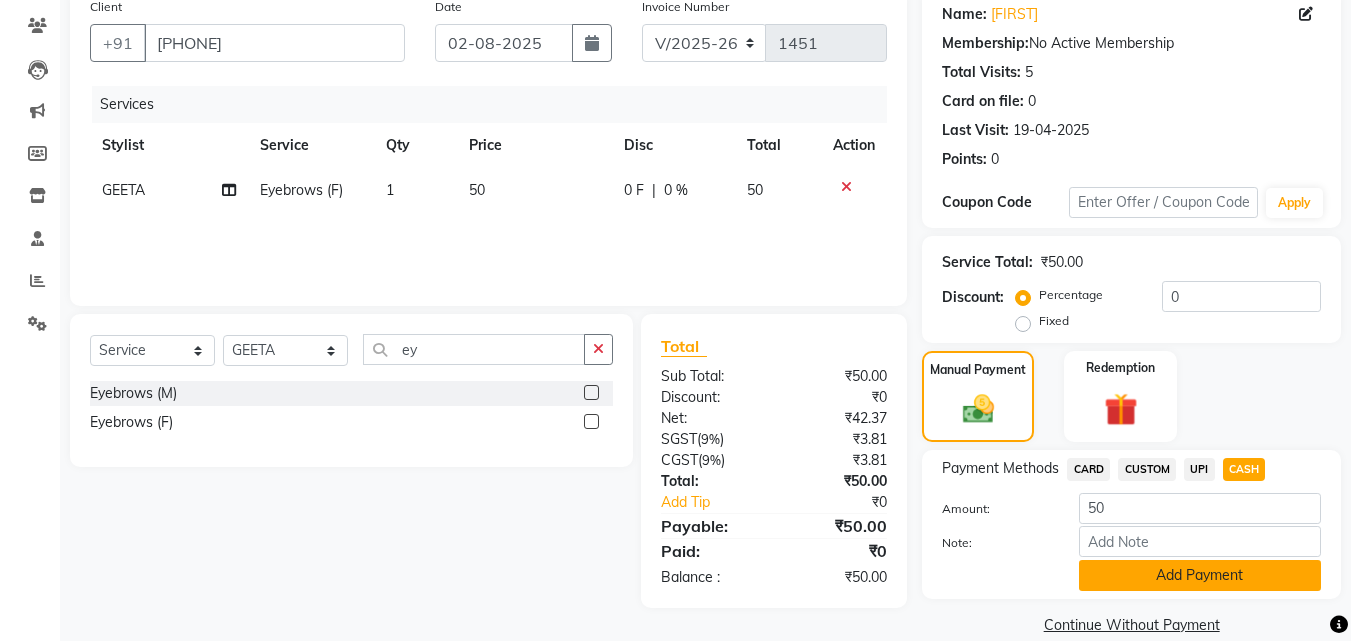 scroll, scrollTop: 191, scrollLeft: 0, axis: vertical 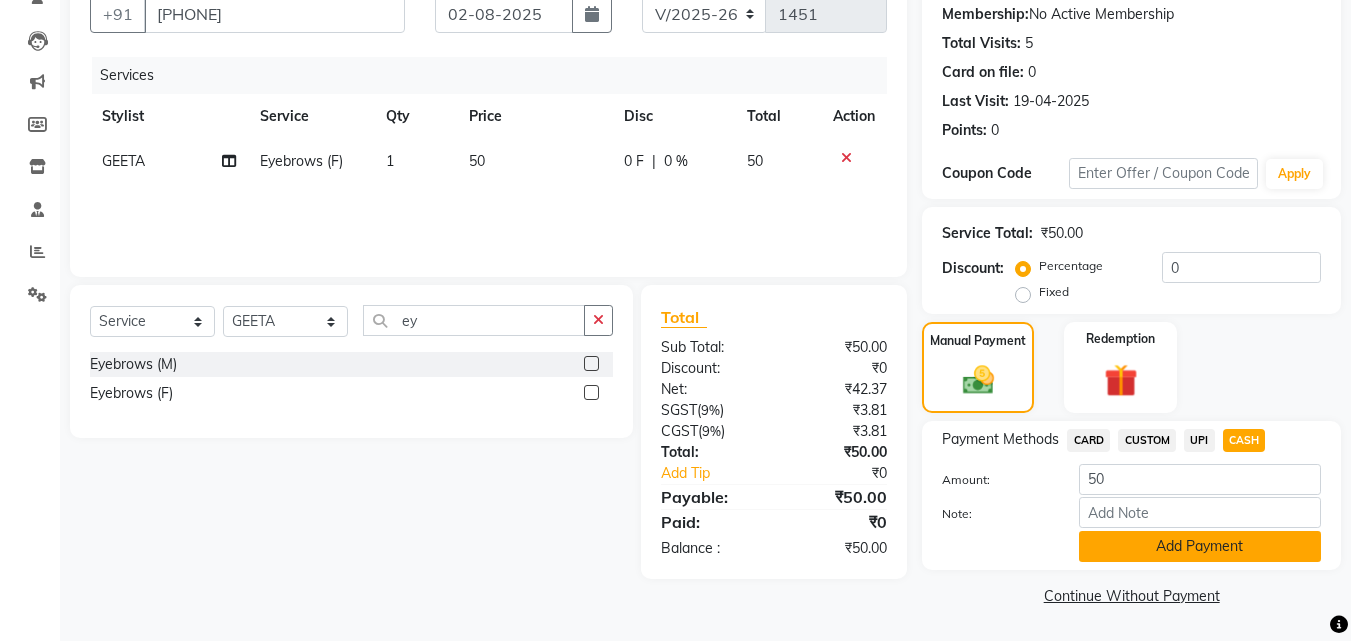 click on "Add Payment" 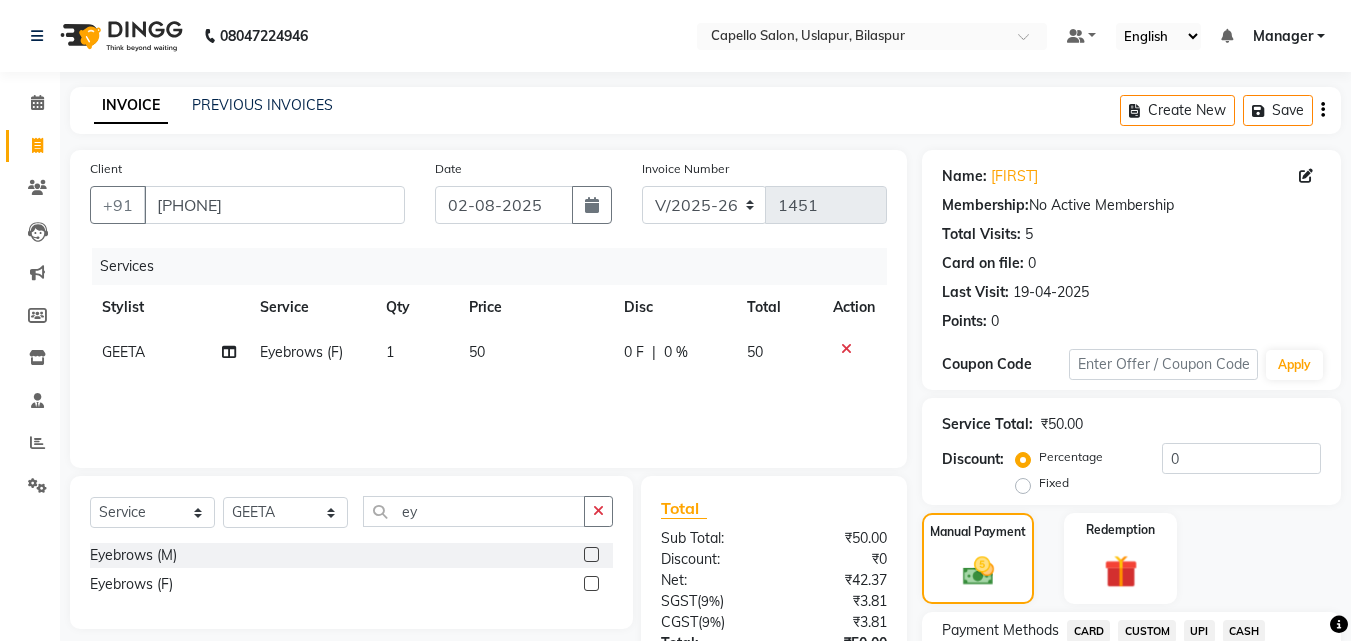 scroll, scrollTop: 275, scrollLeft: 0, axis: vertical 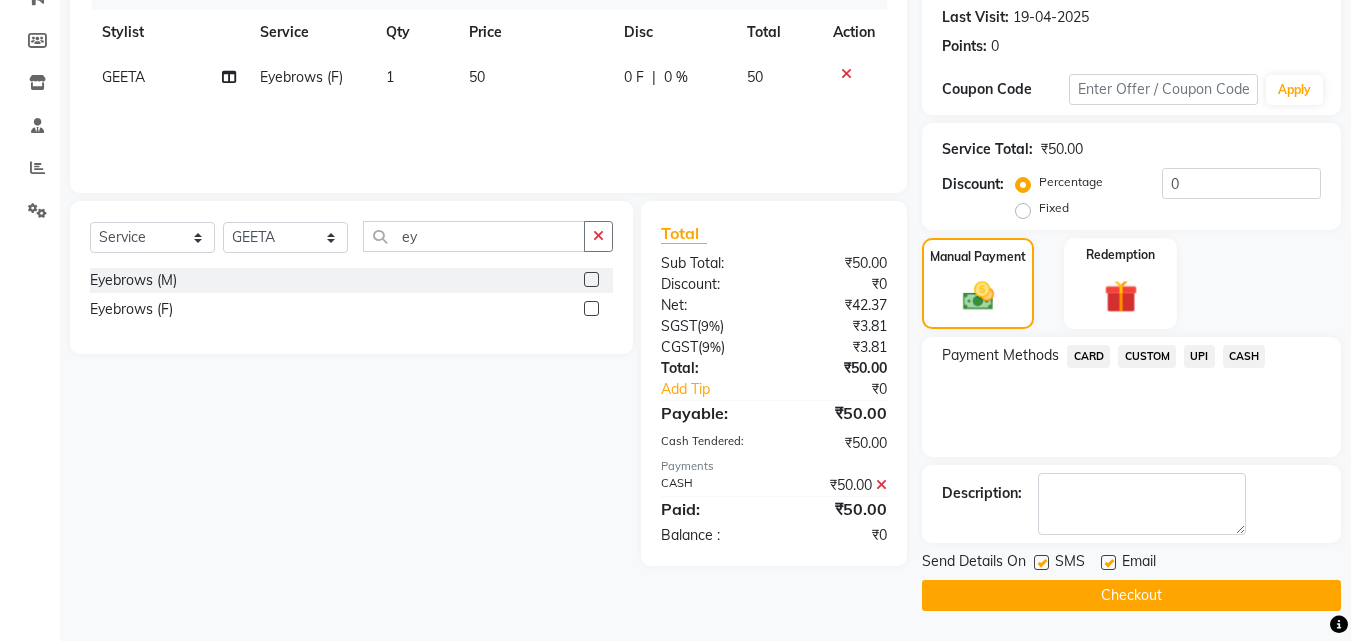 click on "Checkout" 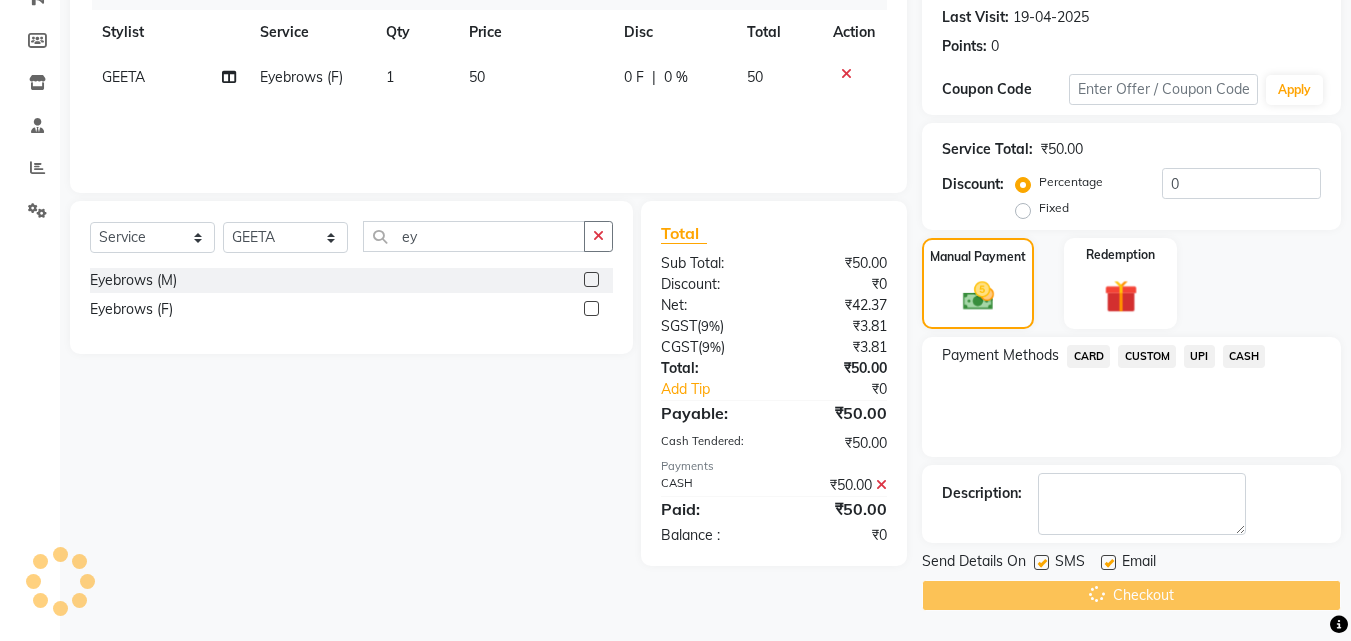scroll, scrollTop: 0, scrollLeft: 0, axis: both 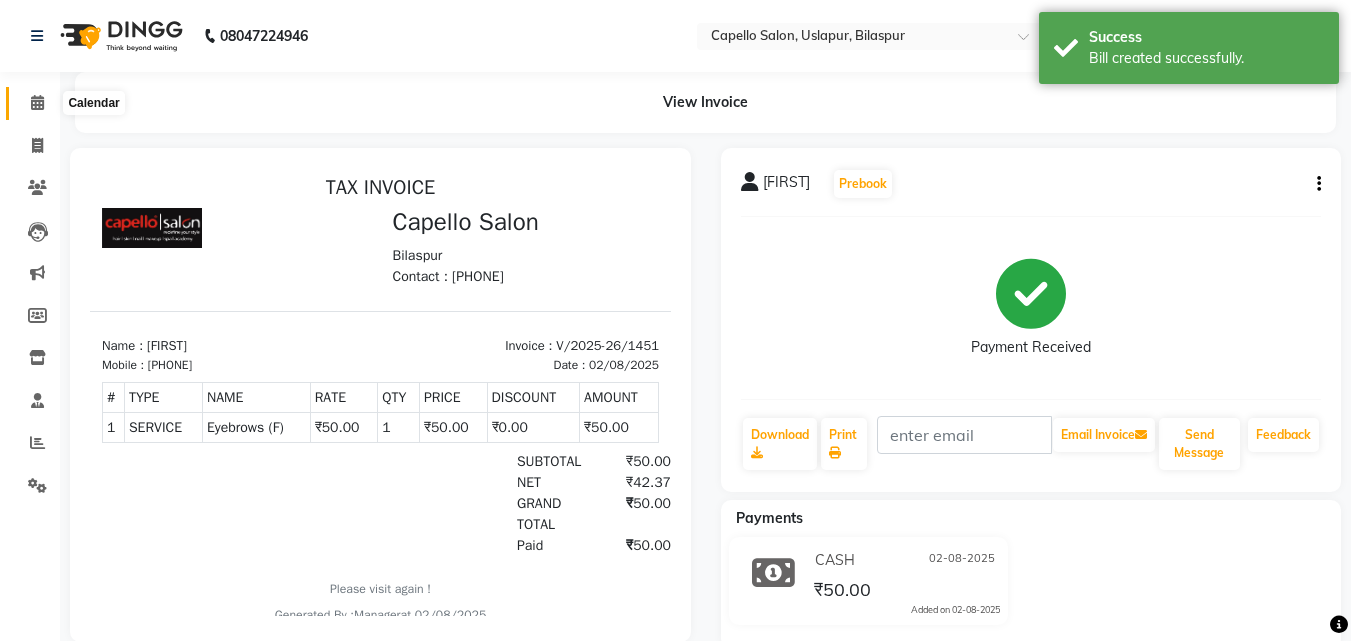 click 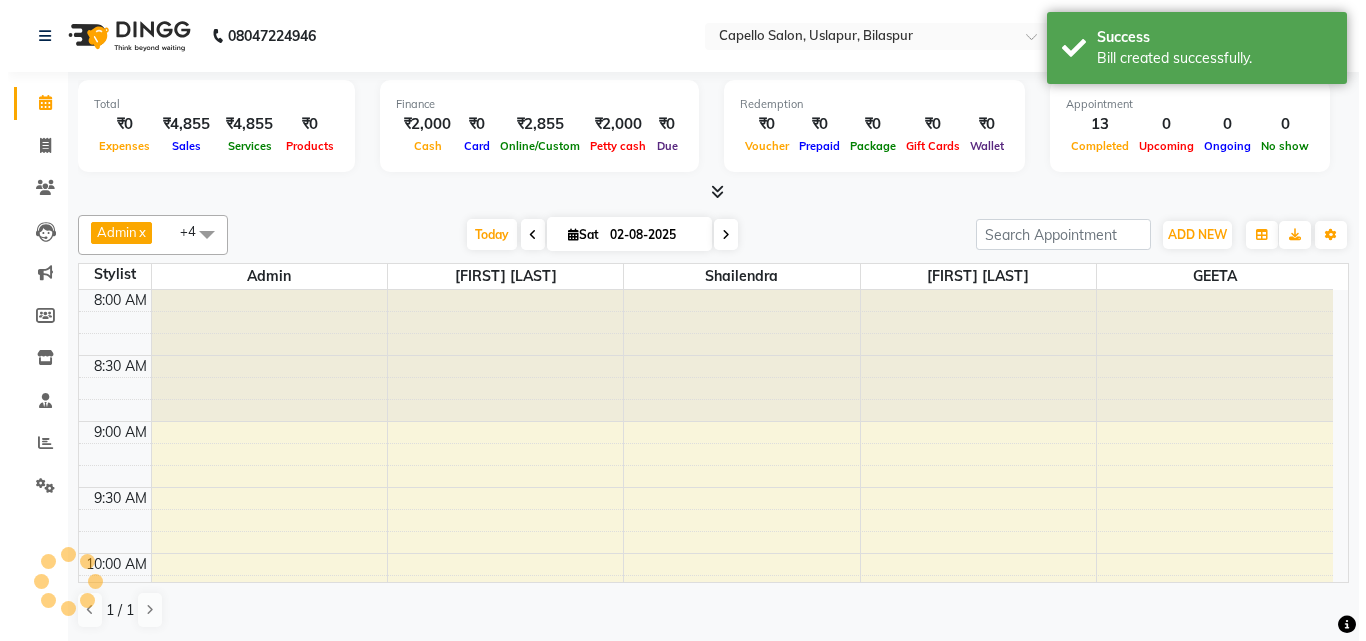 scroll, scrollTop: 0, scrollLeft: 0, axis: both 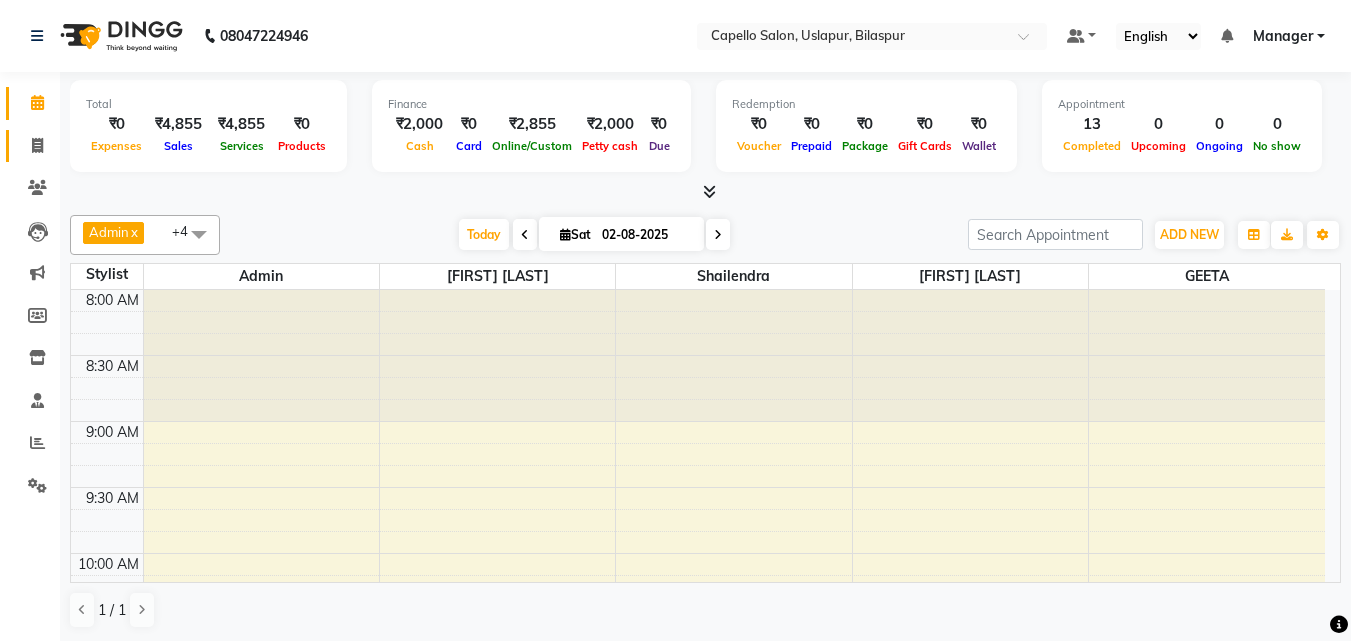 drag, startPoint x: 10, startPoint y: 135, endPoint x: 21, endPoint y: 142, distance: 13.038404 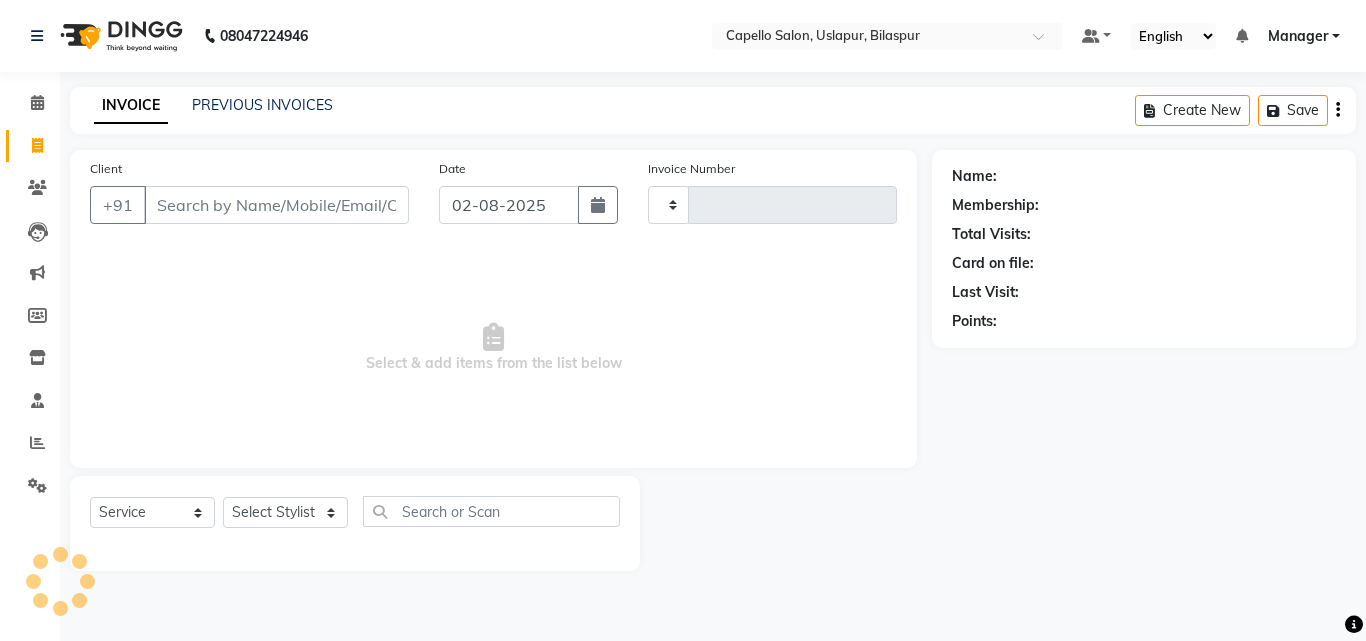 click on "Client" at bounding box center (276, 205) 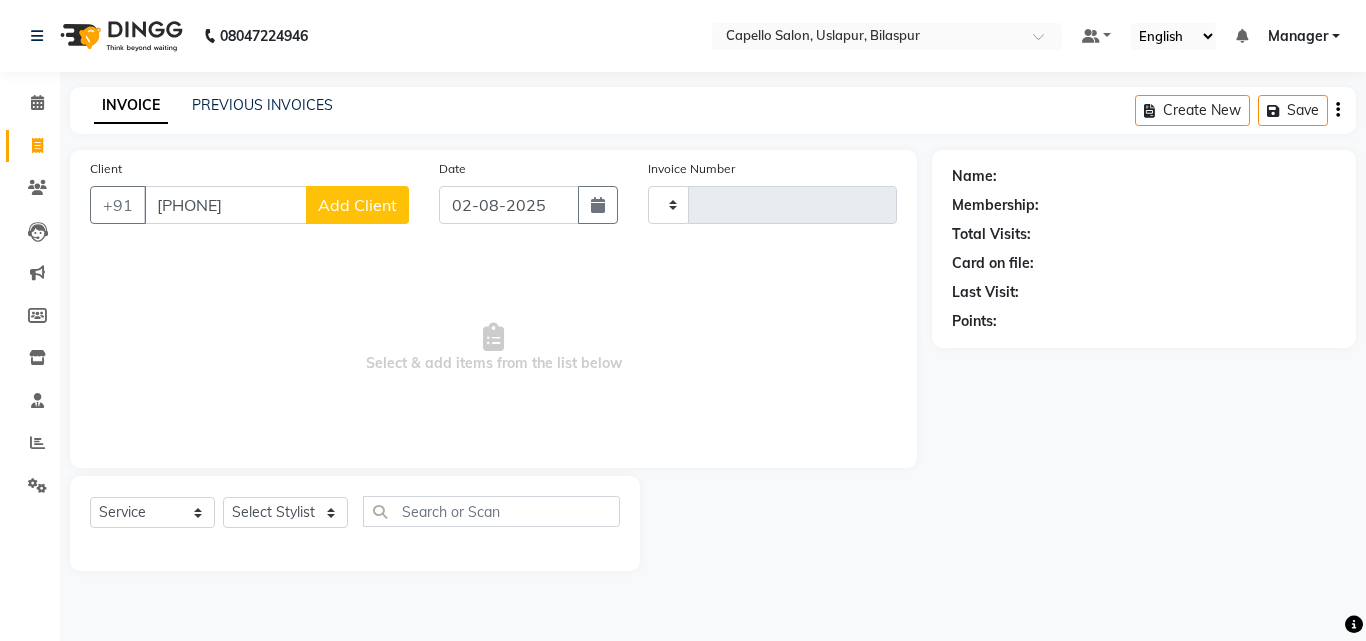 type on "[PHONE]" 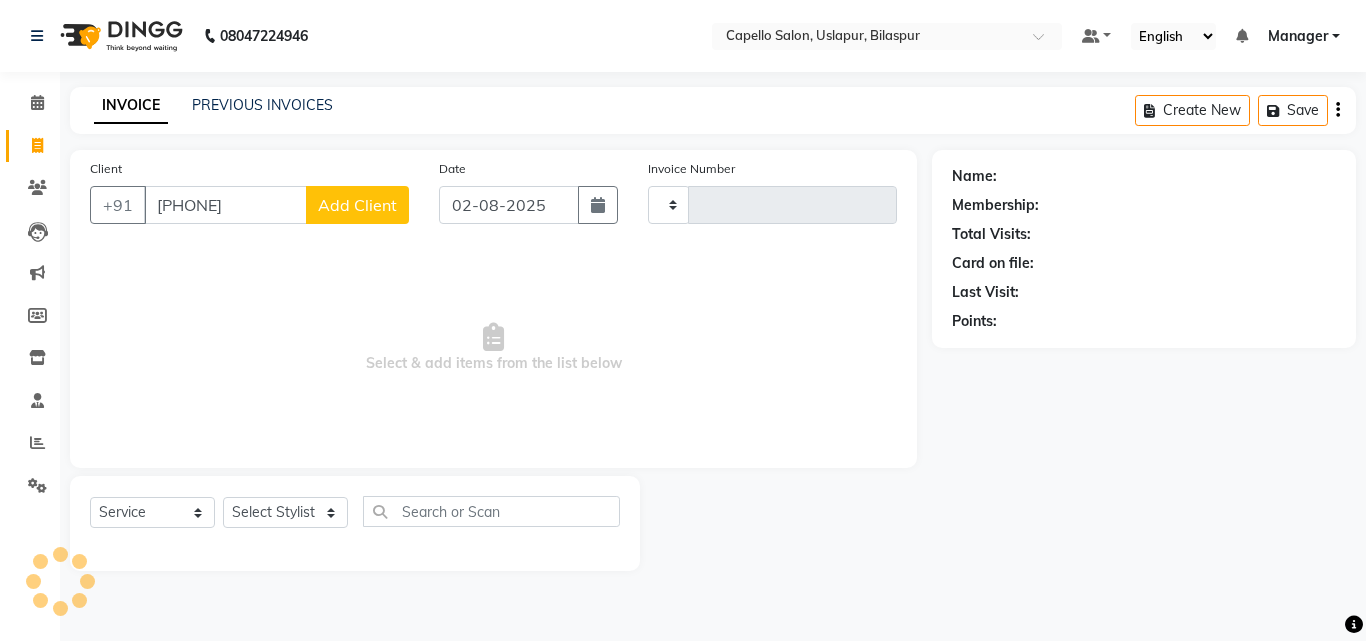 click on "Add Client" 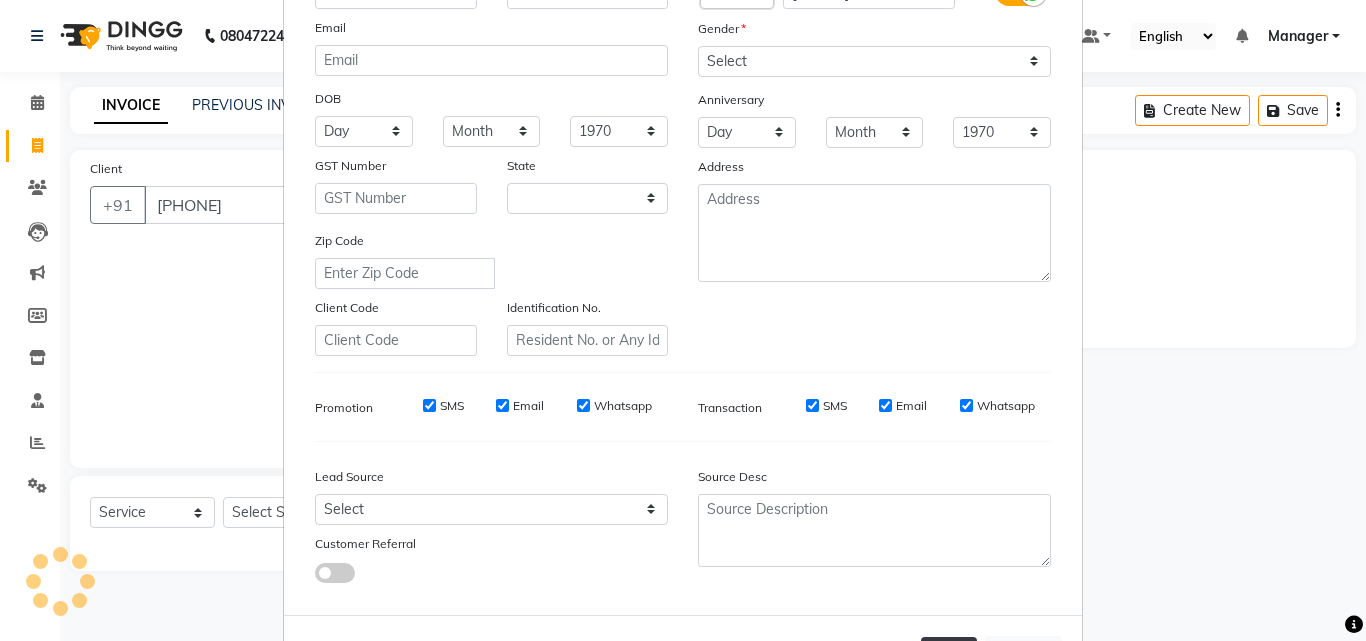 scroll, scrollTop: 282, scrollLeft: 0, axis: vertical 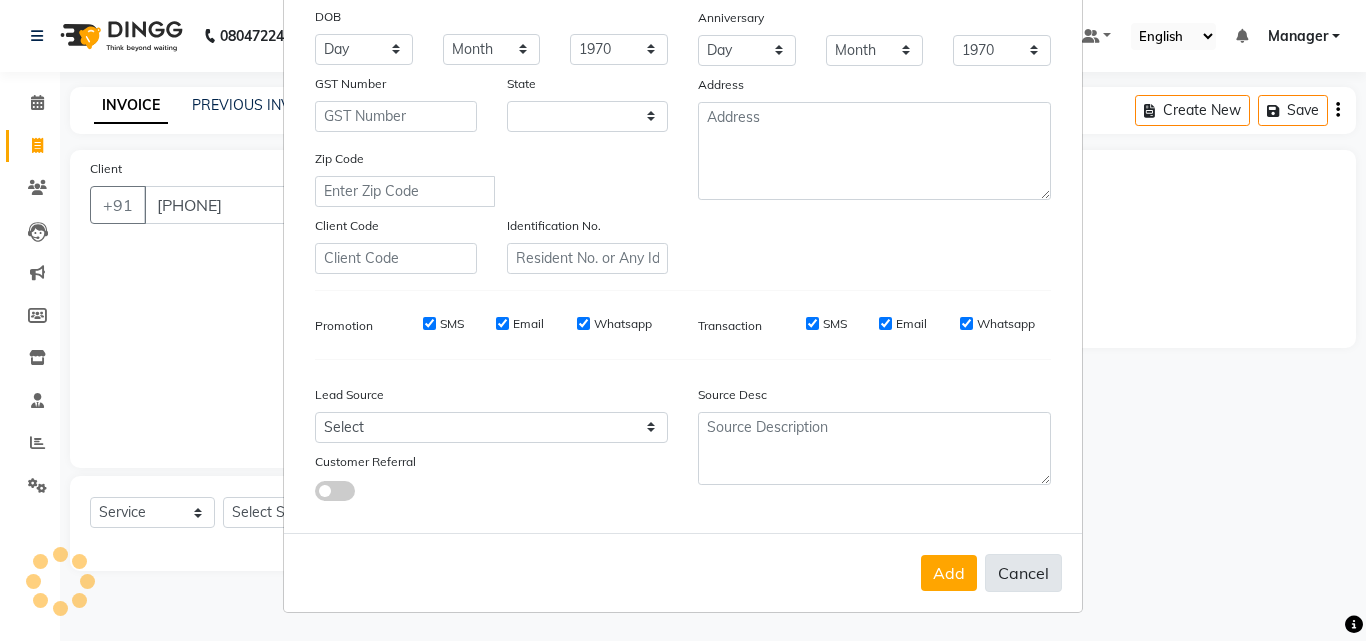 click on "Cancel" at bounding box center (1023, 573) 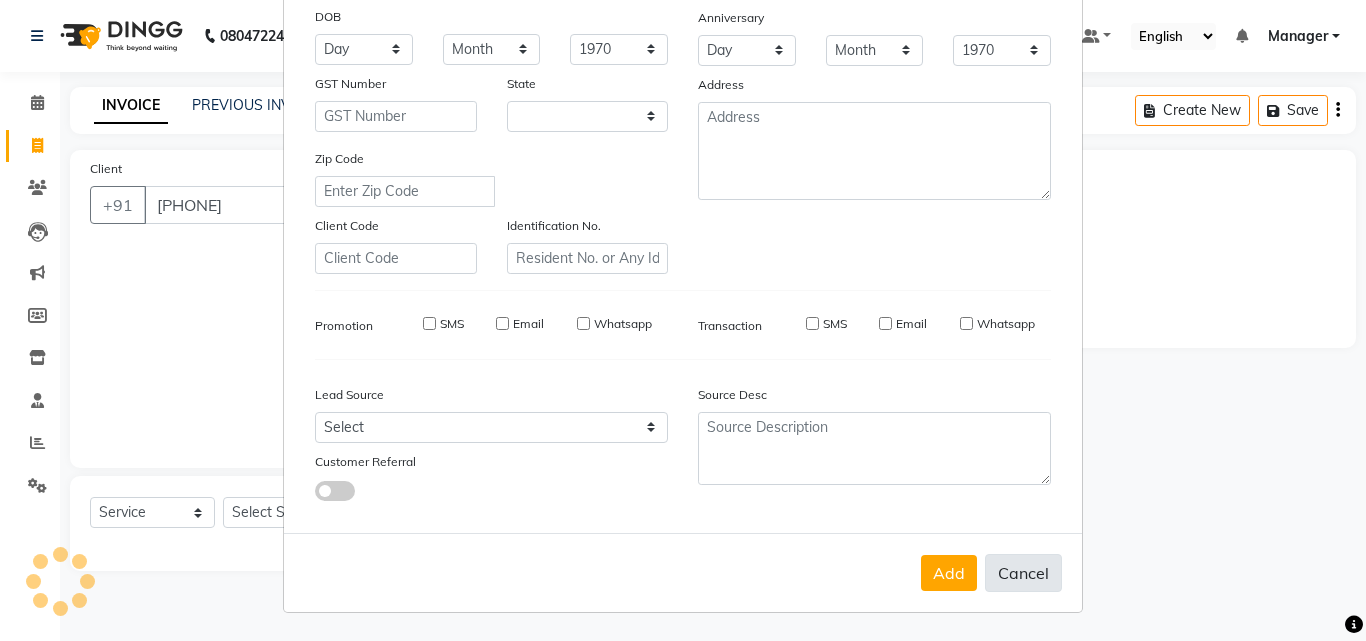 select 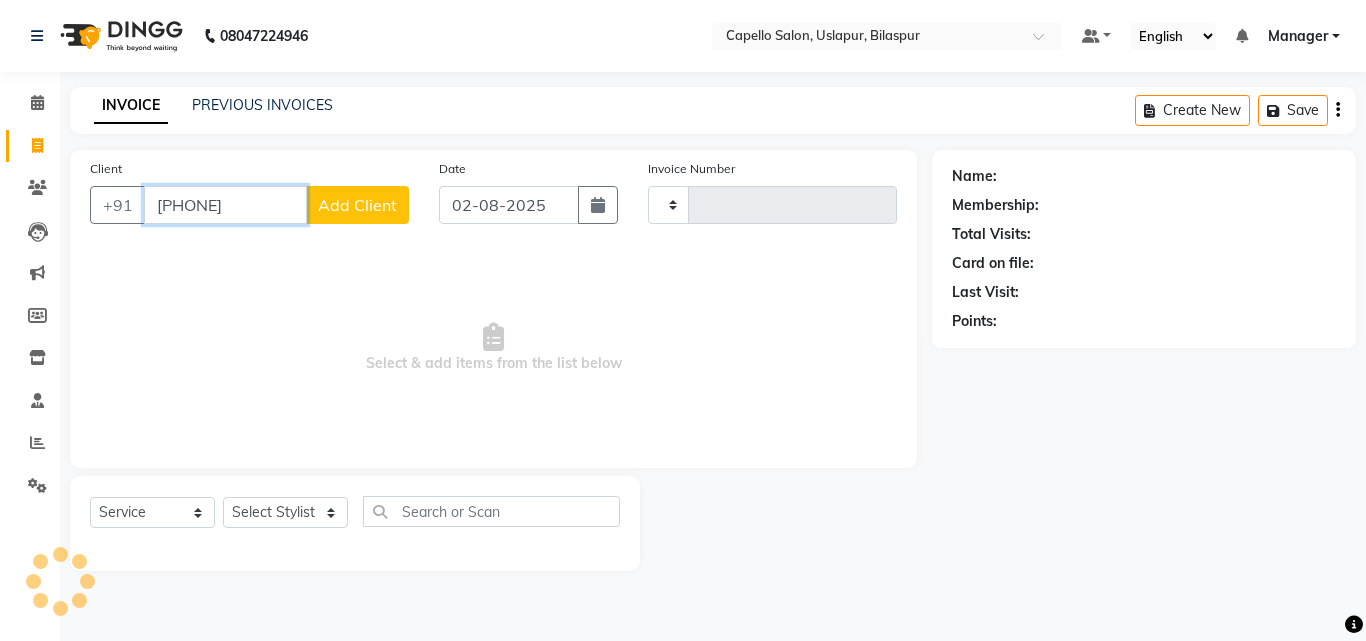 drag, startPoint x: 266, startPoint y: 202, endPoint x: 0, endPoint y: 189, distance: 266.31747 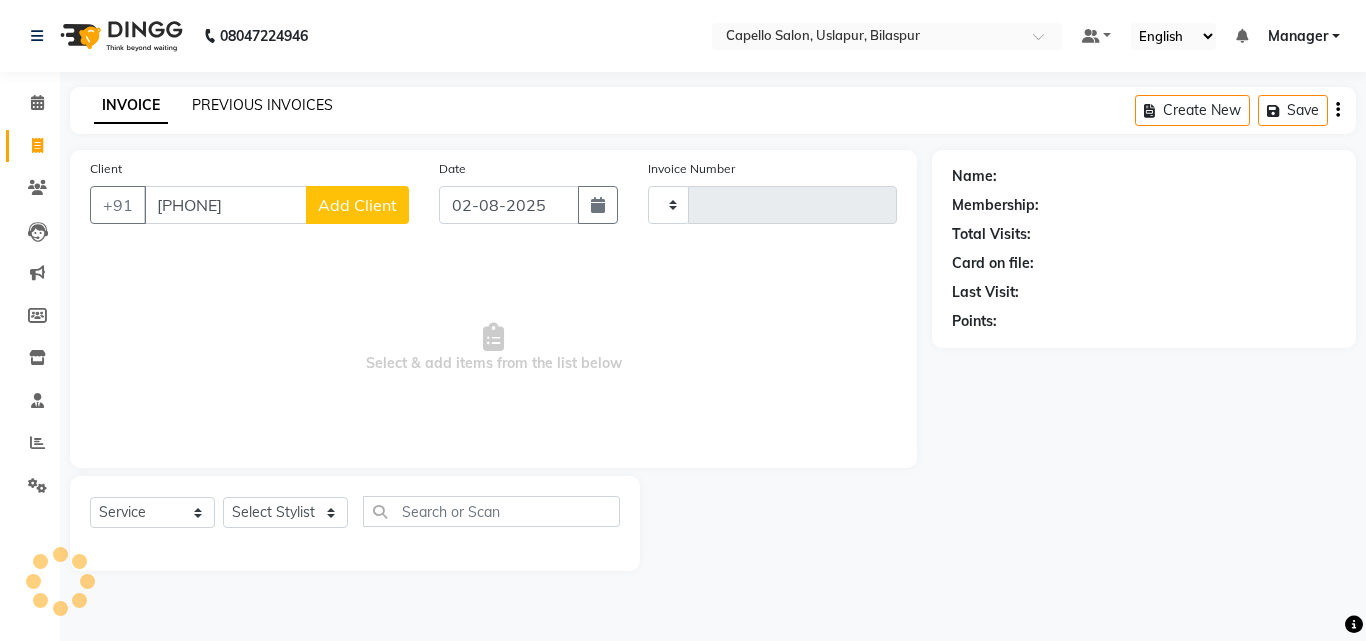 click on "PREVIOUS INVOICES" 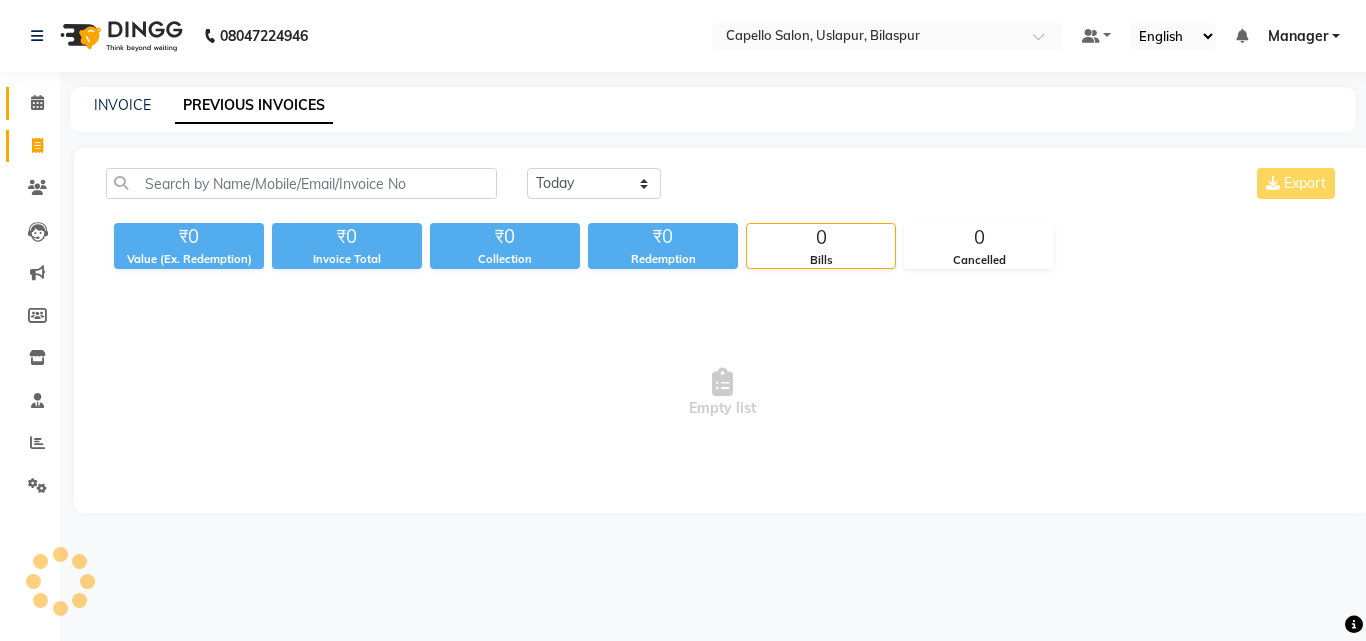 click on "Calendar" 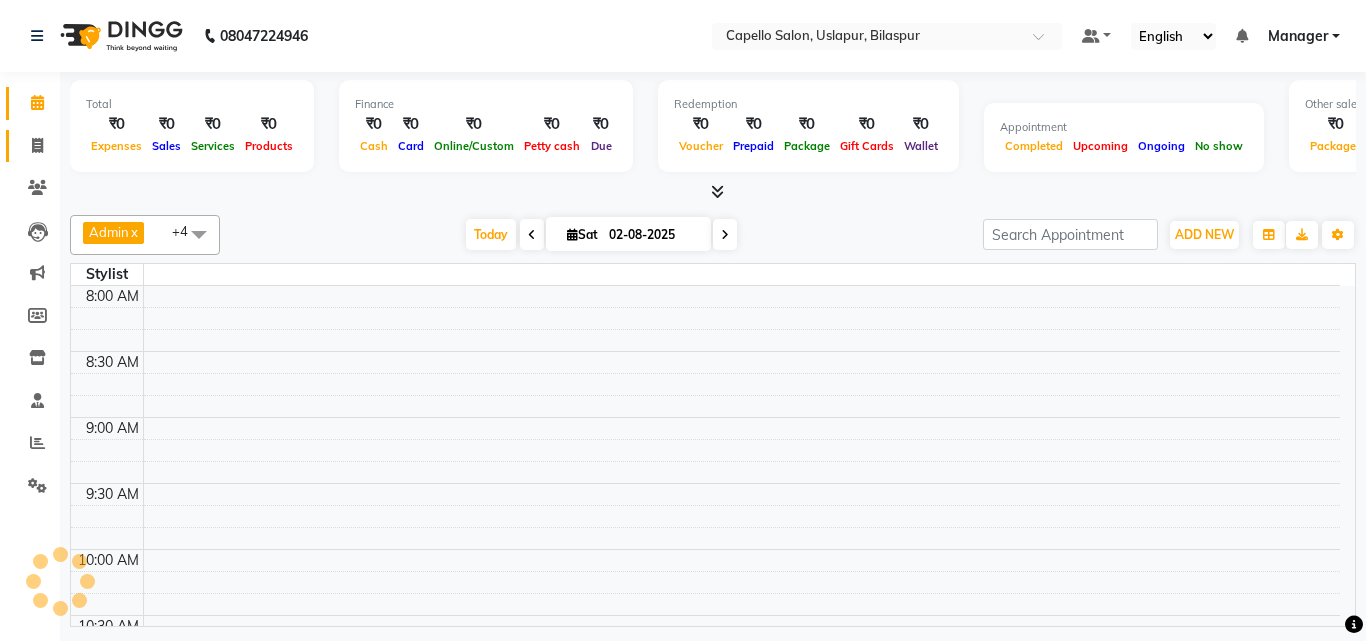 click on "Invoice" 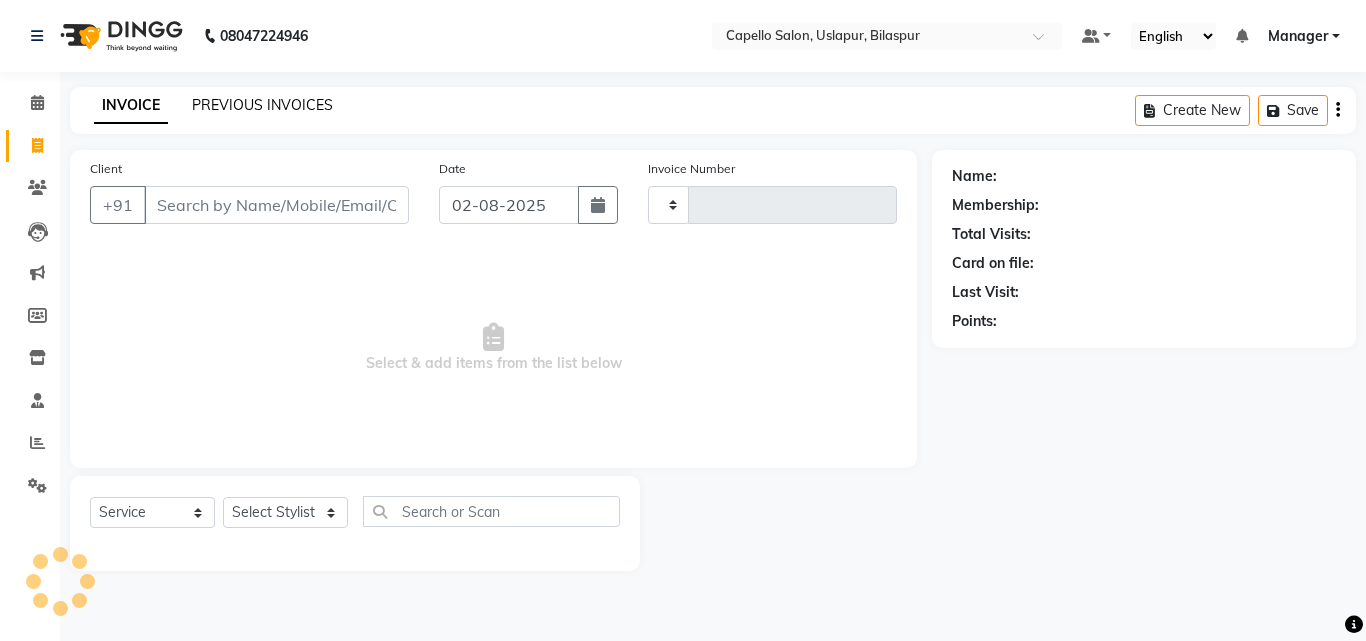 click on "PREVIOUS INVOICES" 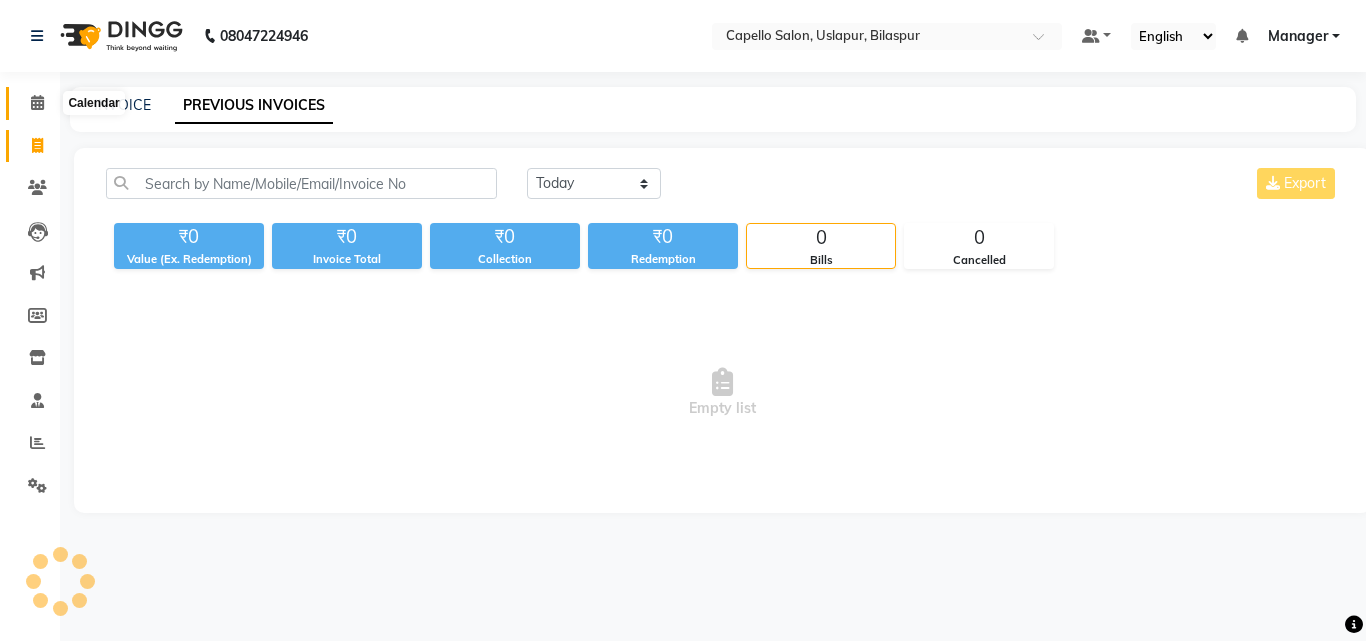 click 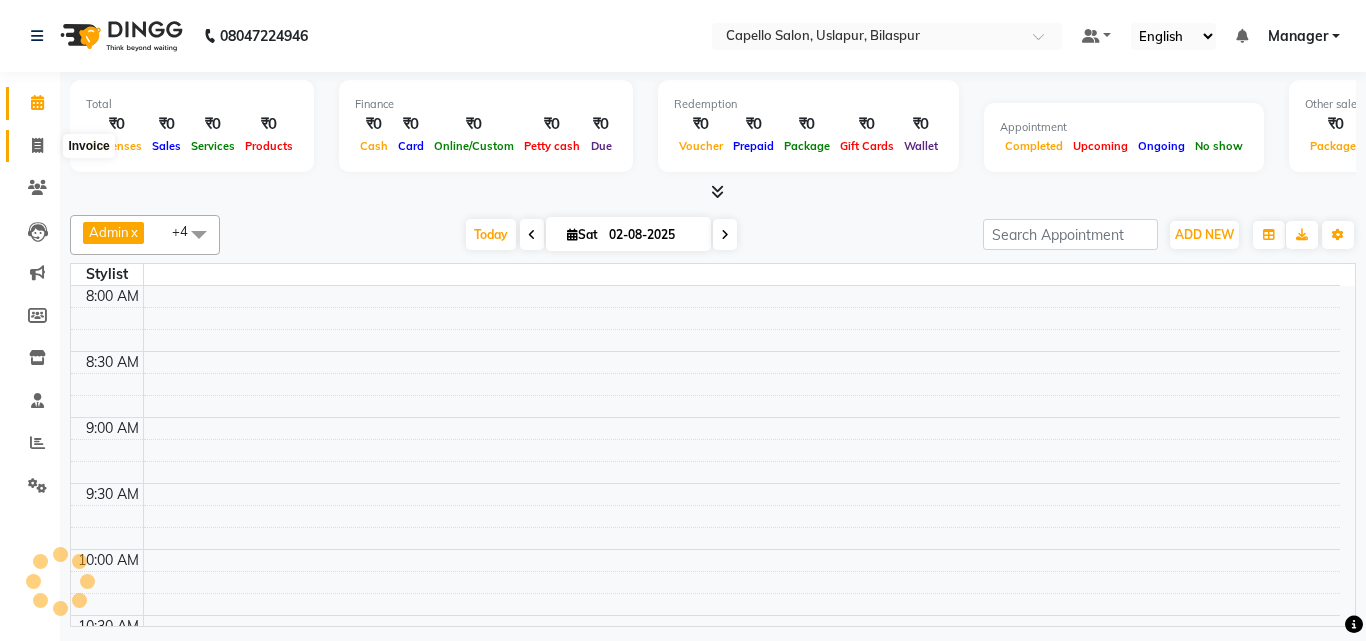 click 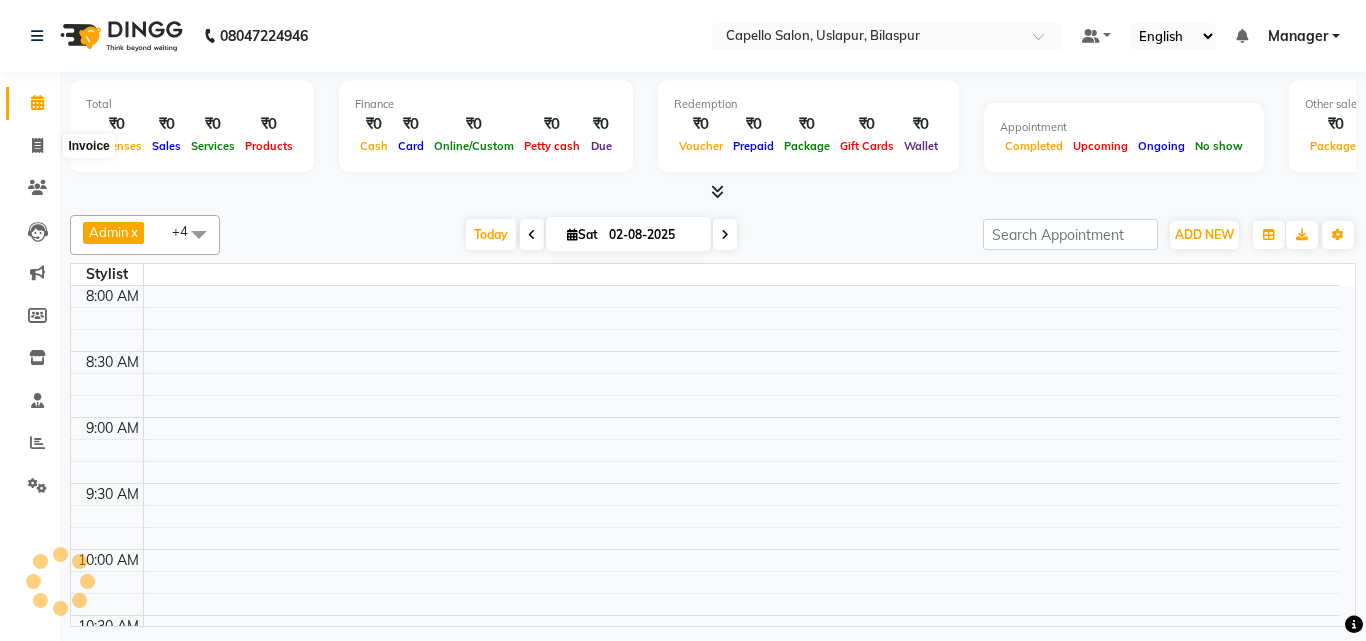 select on "service" 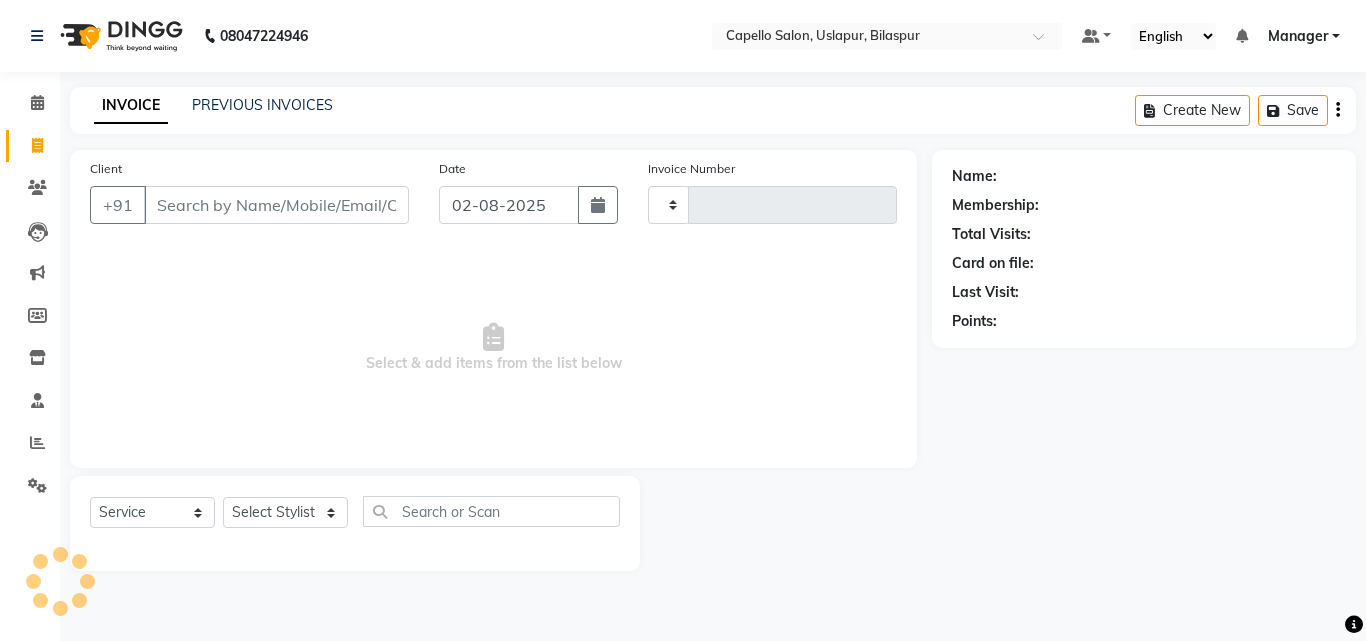 click on "Client" at bounding box center (276, 205) 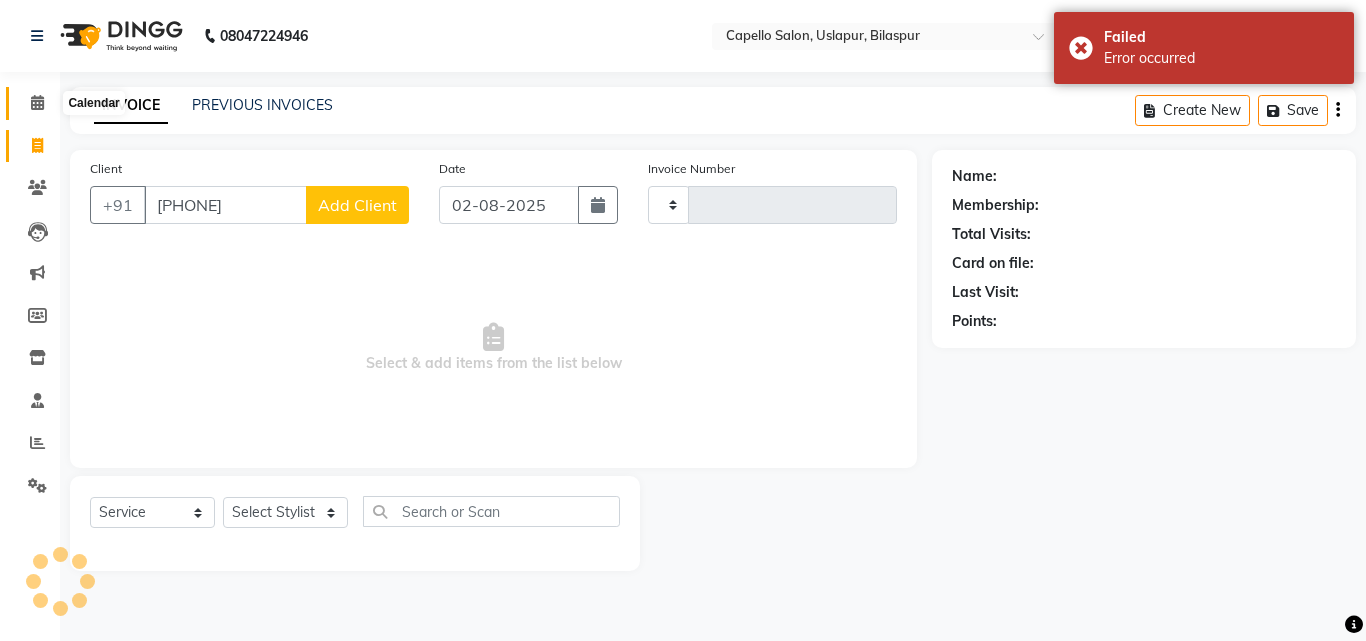 type on "[PHONE]" 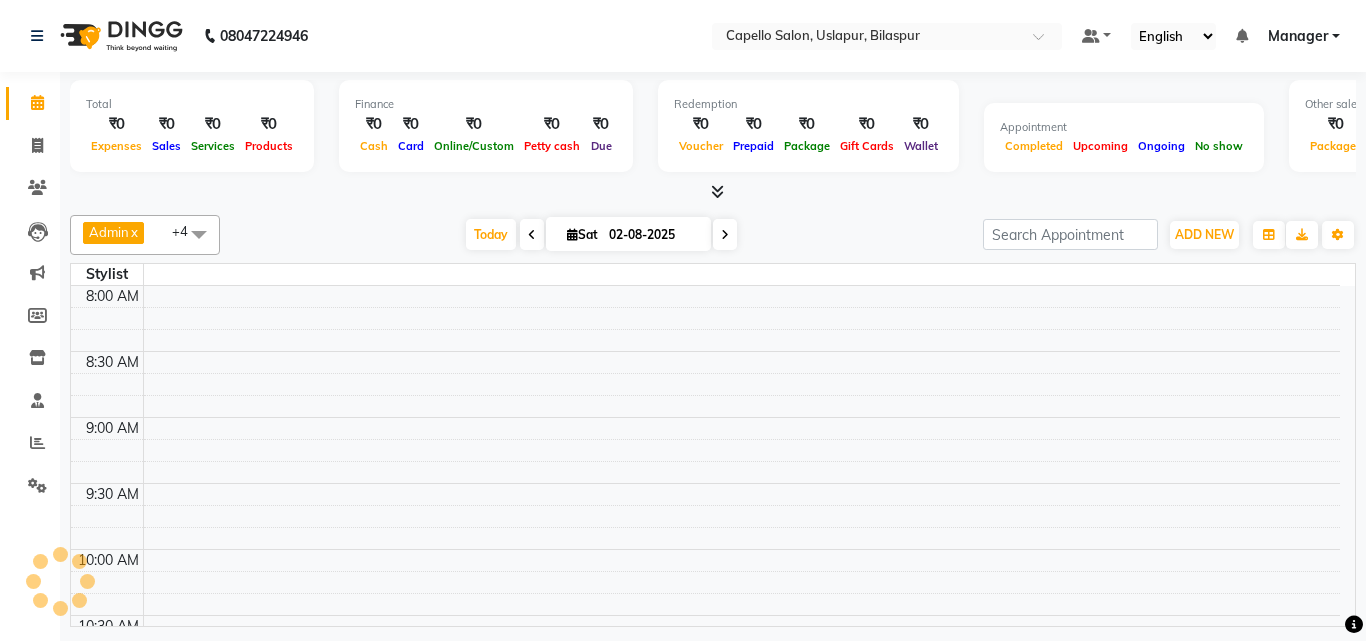 click on "[FIRST] Select Location × Capello Salon, Uslapur, Bilaspur Default Panel My Panel English ENGLISH Español العربية मराठी हिंदी ગુજરાતી தமிழ் 中文 Notifications nothing to show Manager Manage Profile Change Password Sign out  Version:3.15.11" 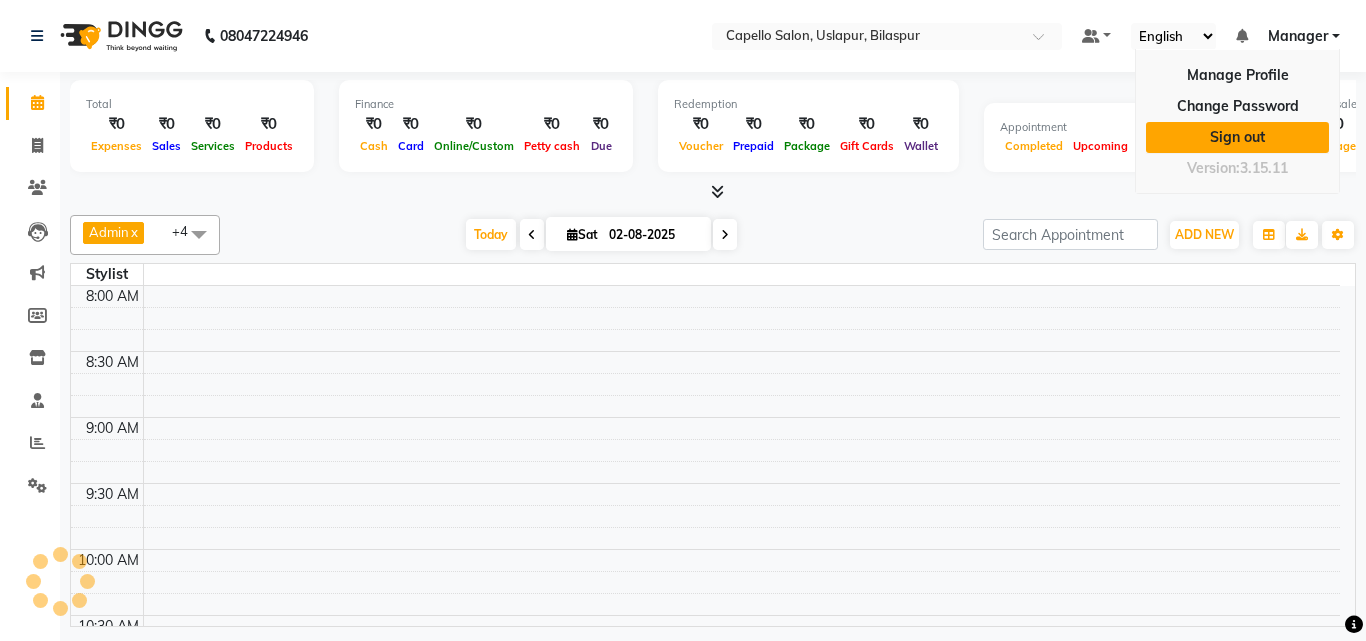 click on "Sign out" at bounding box center [1237, 137] 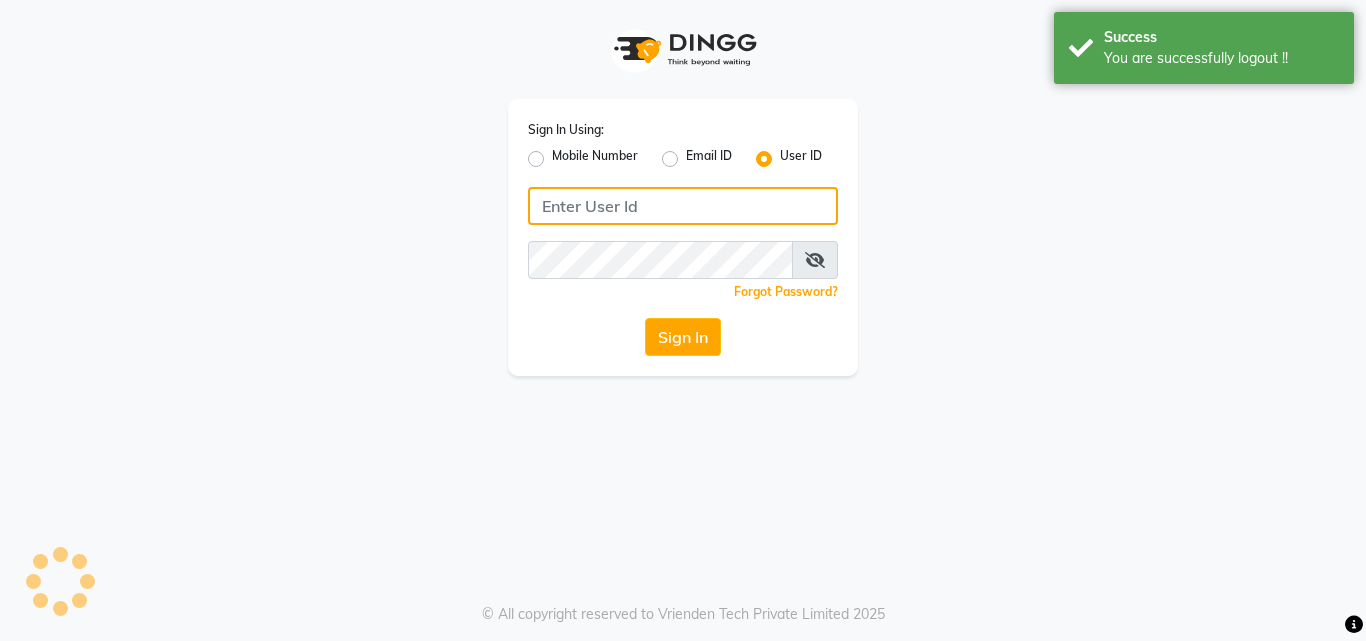 type on "7024791777" 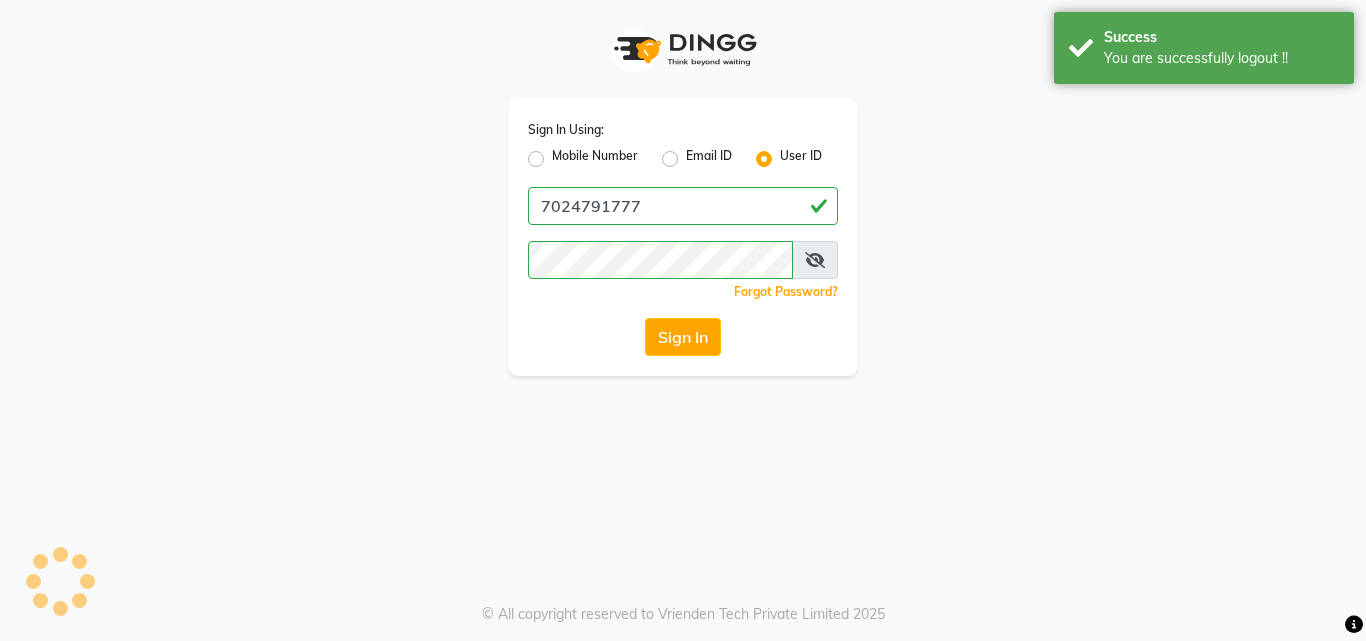 click on "Mobile Number" 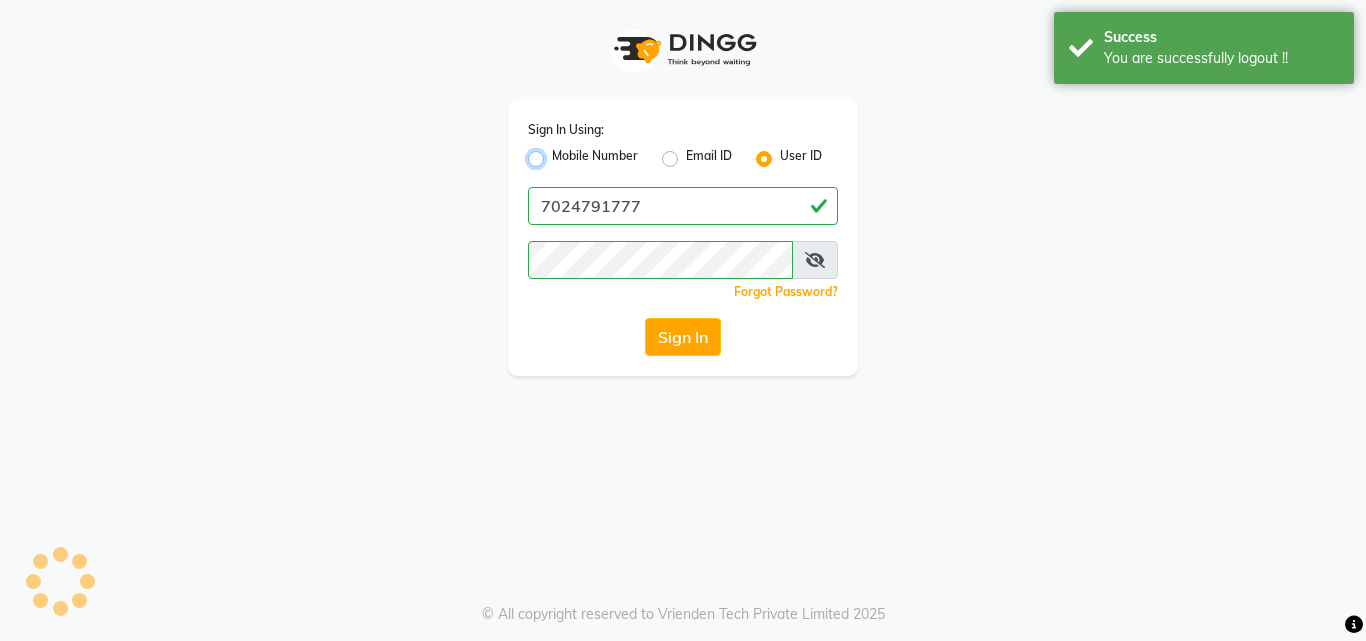 click on "Mobile Number" at bounding box center [558, 153] 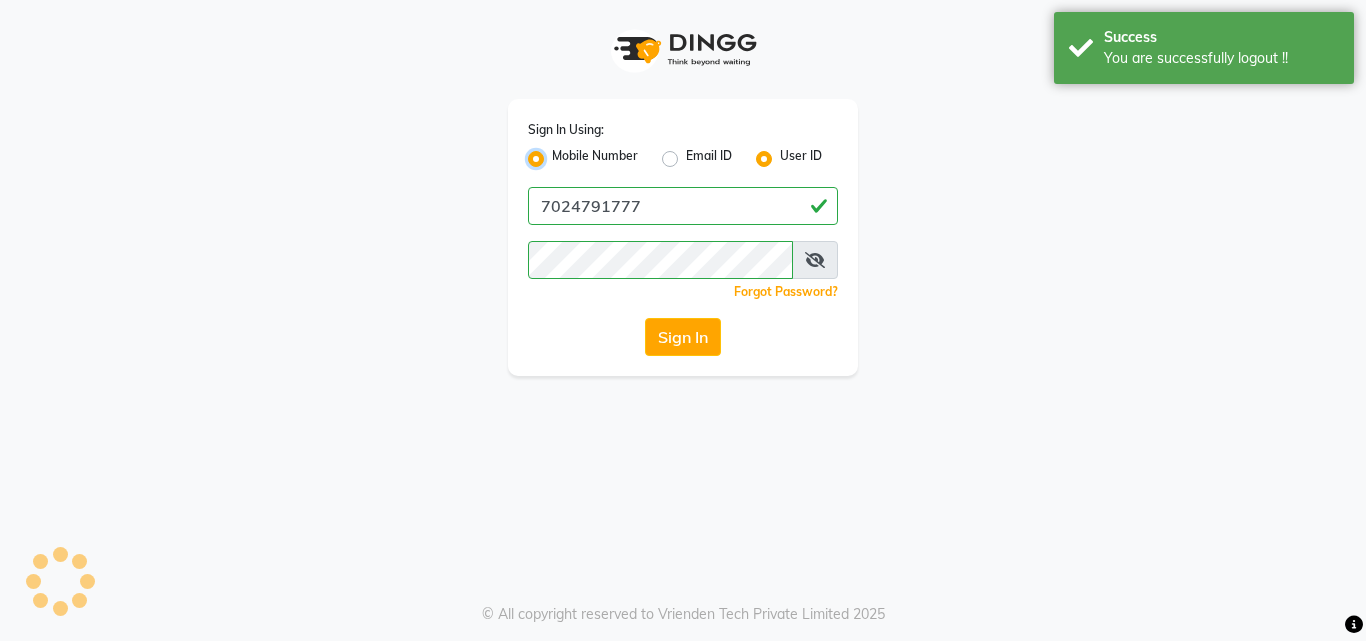 radio on "false" 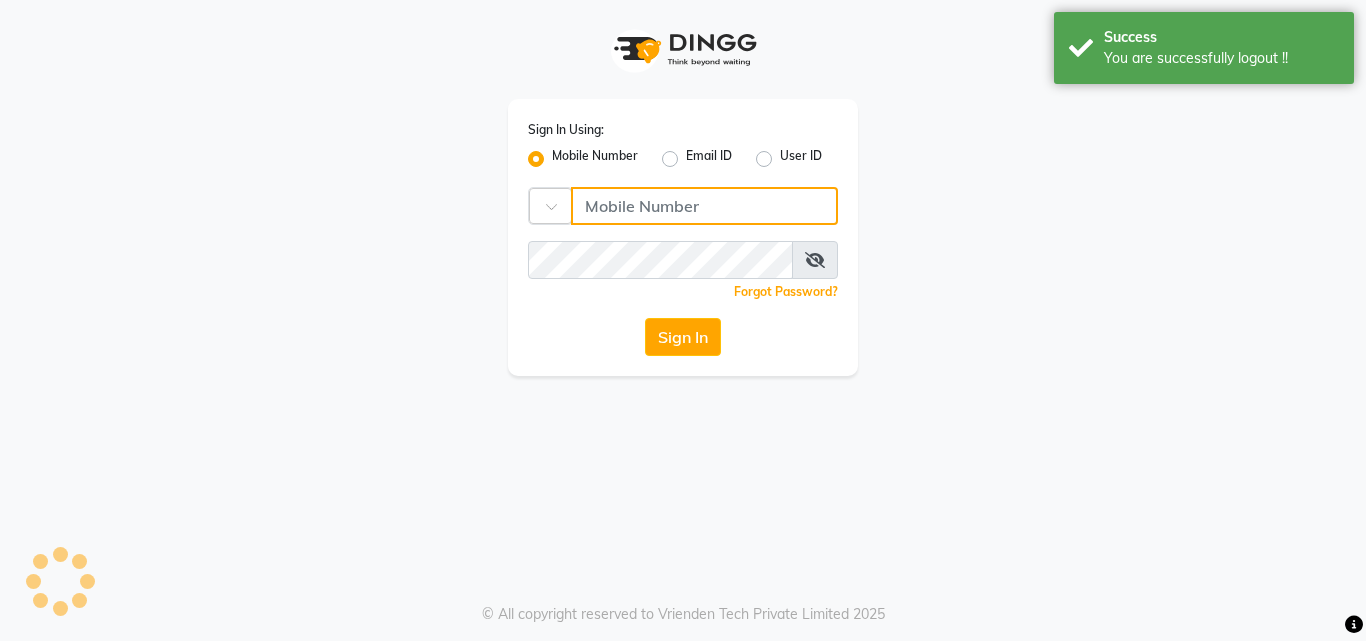 click 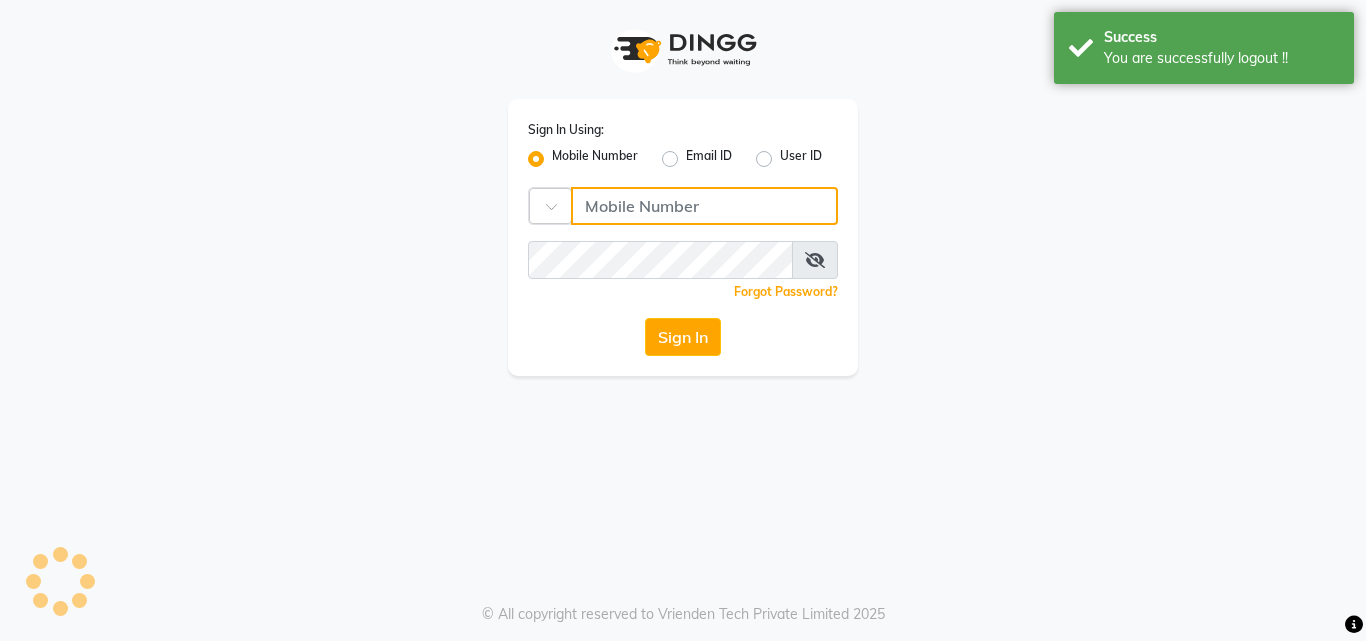 type on "7441112777" 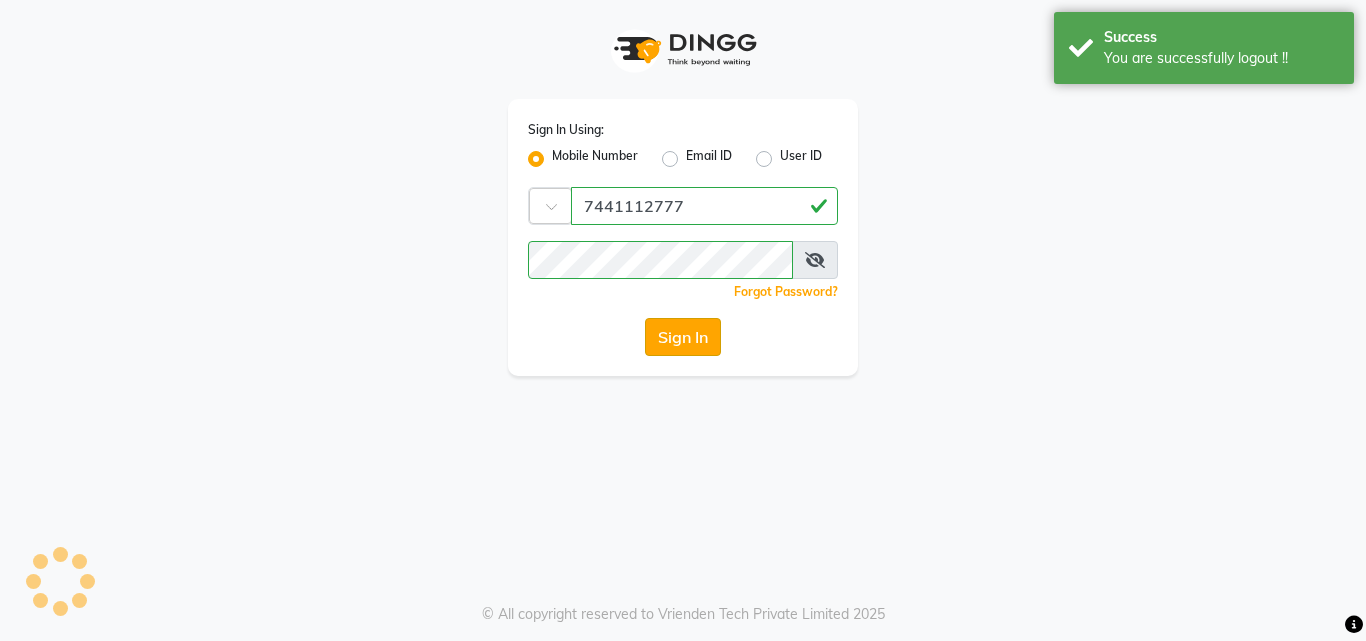 click on "Sign In" 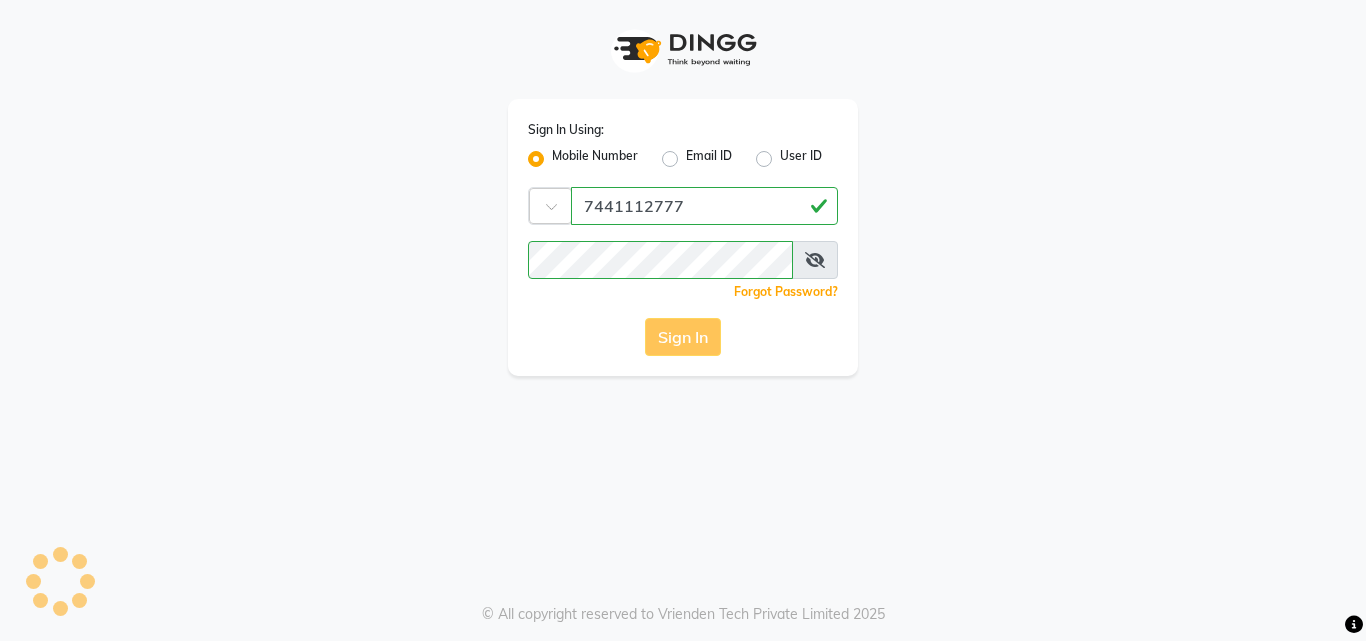 click on "Sign In" 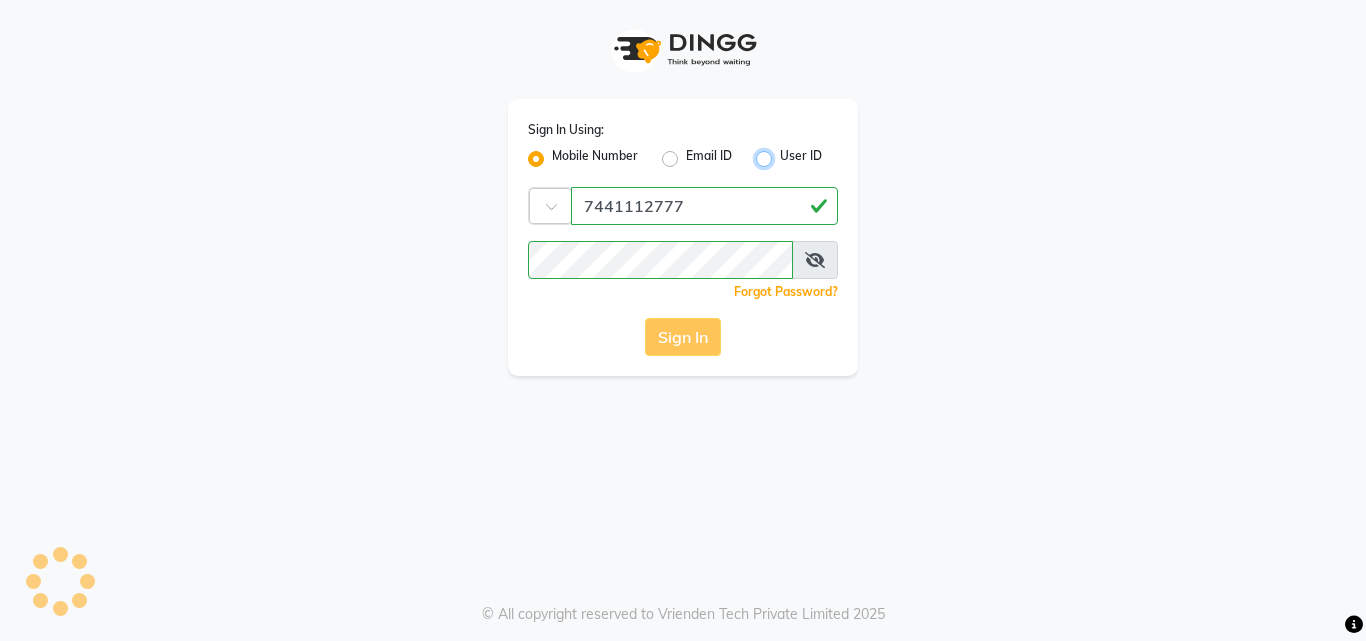 click on "User ID" at bounding box center (786, 153) 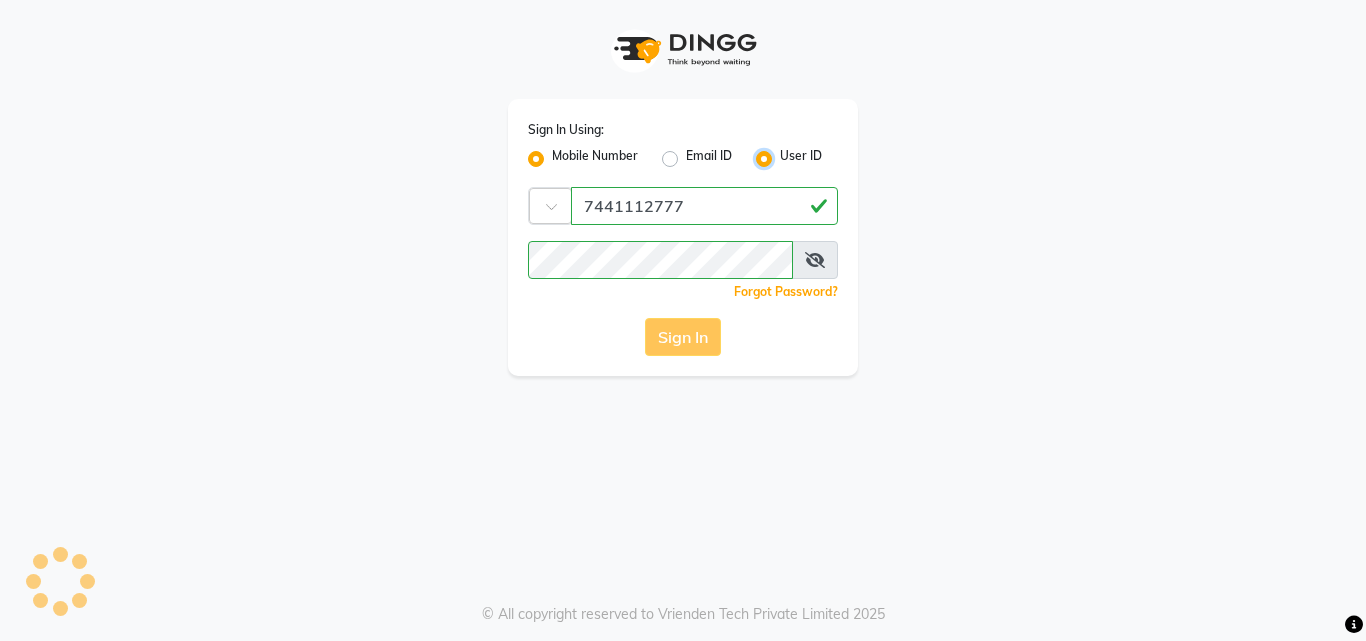 radio on "false" 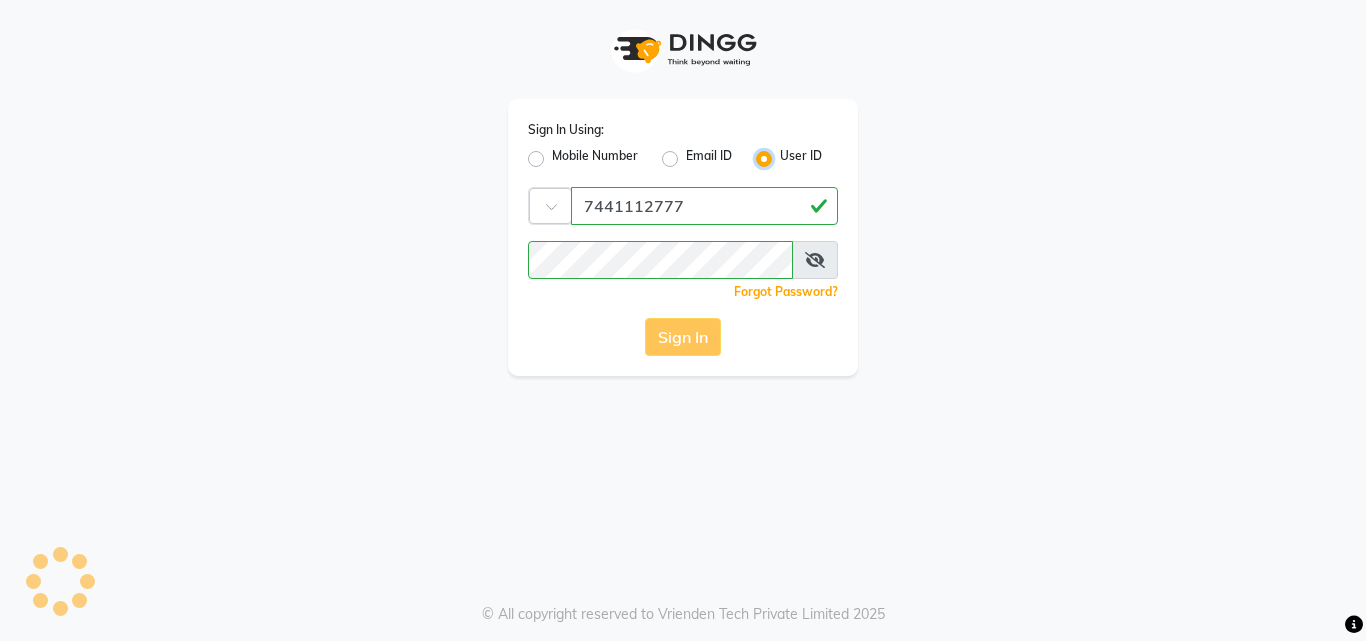 type 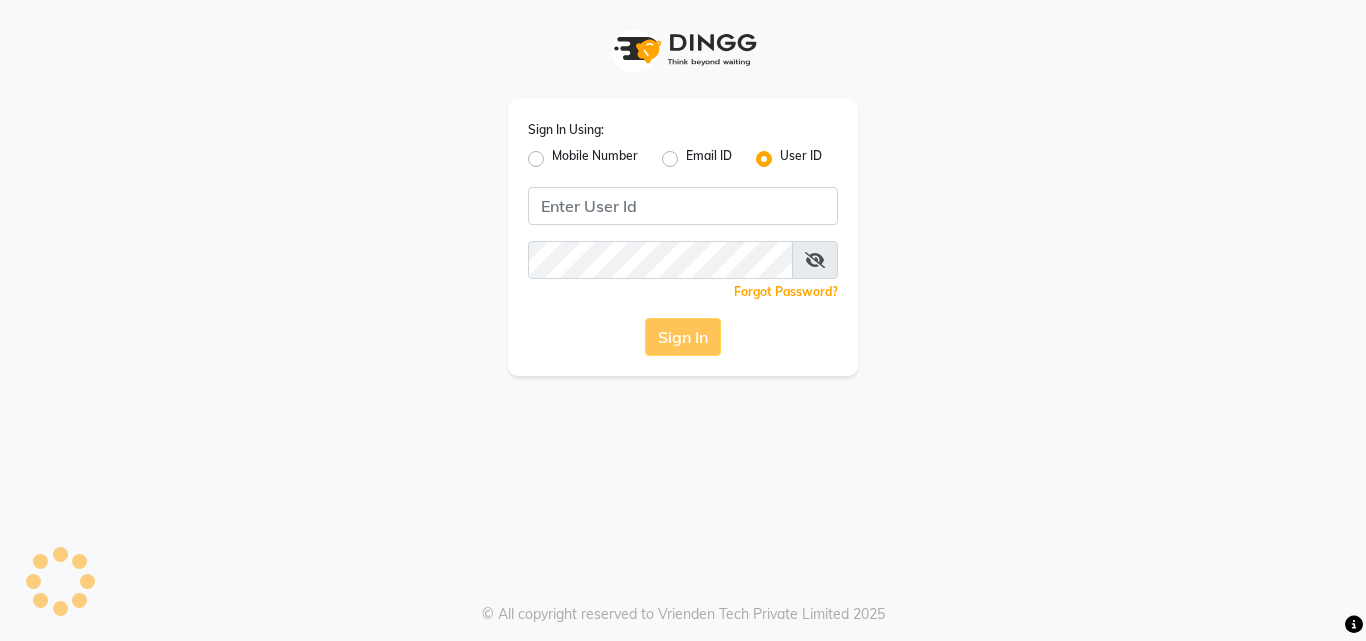 click on "Mobile Number" 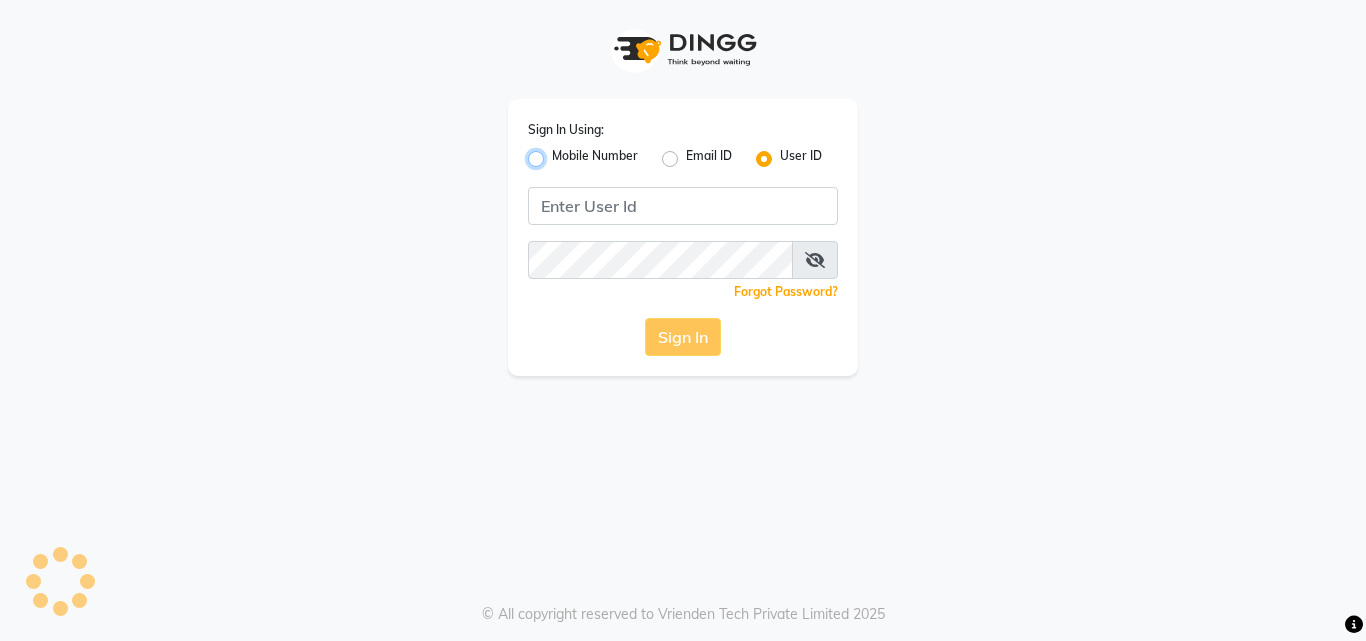 click on "Mobile Number" at bounding box center [558, 153] 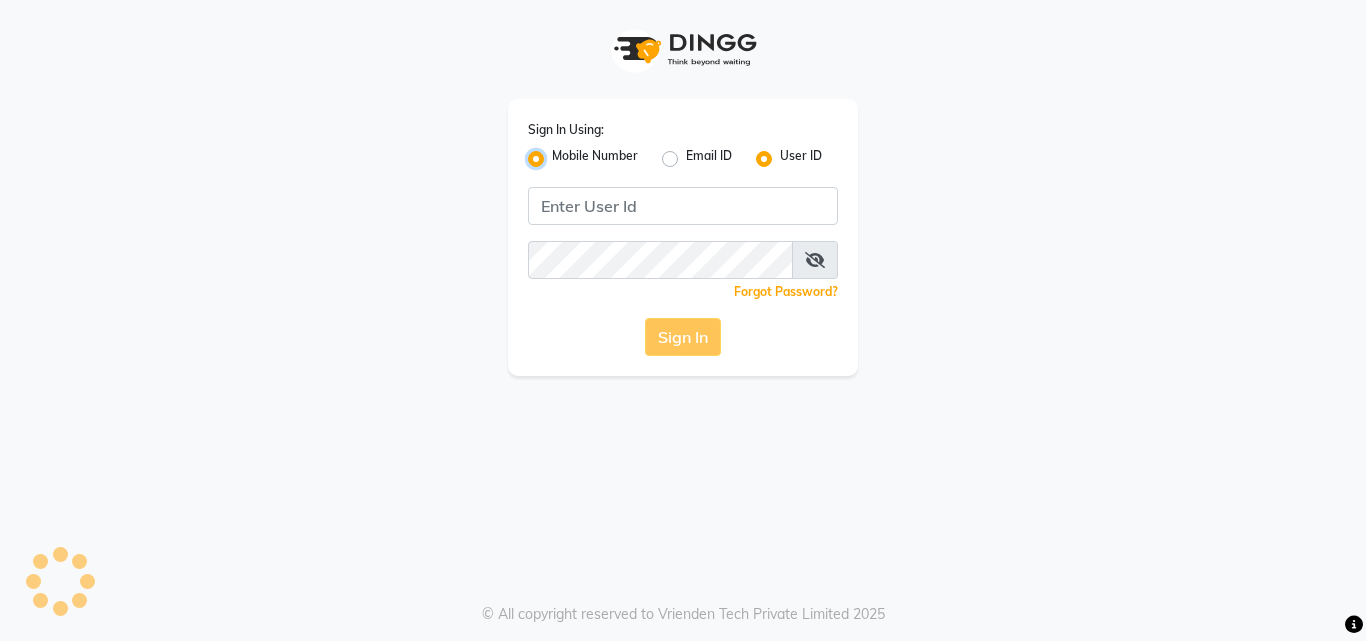 radio on "false" 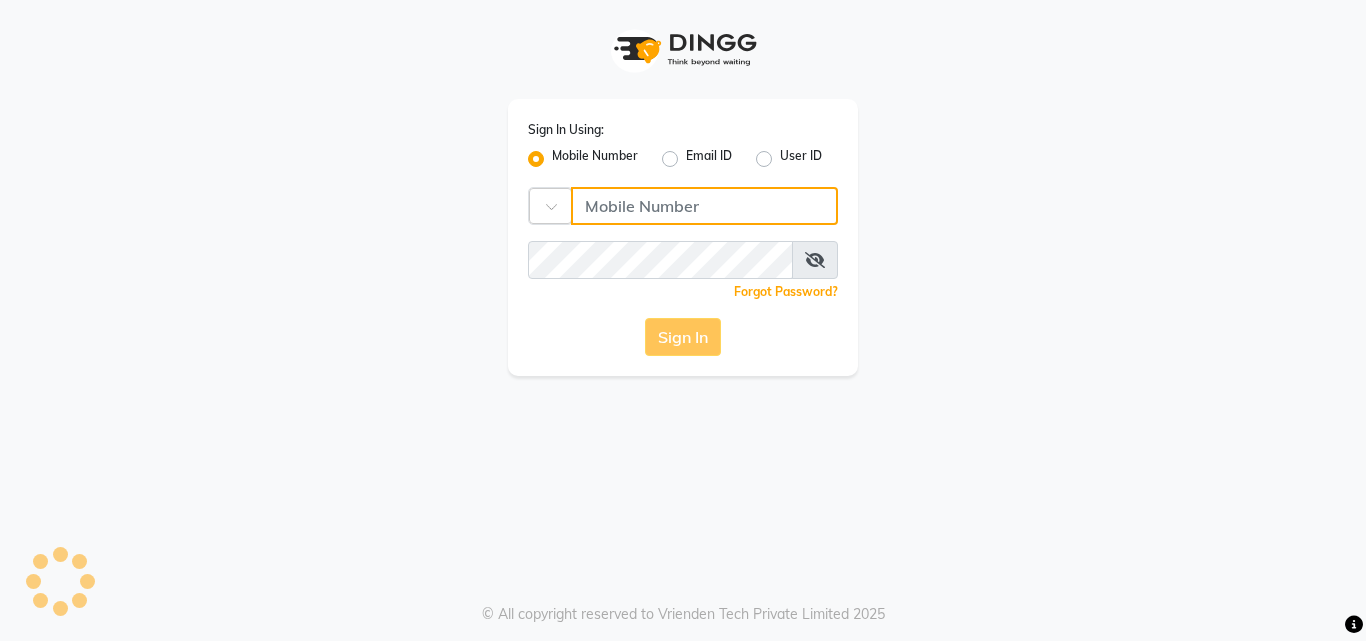 click 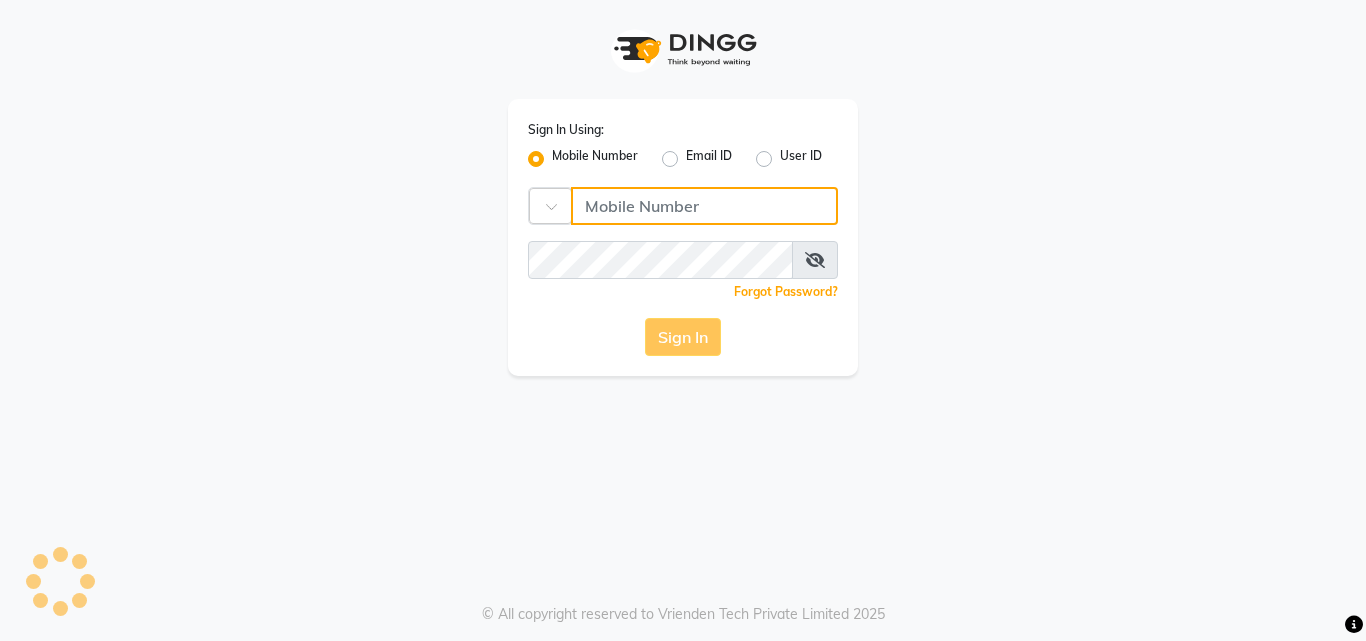 type on "7024791777" 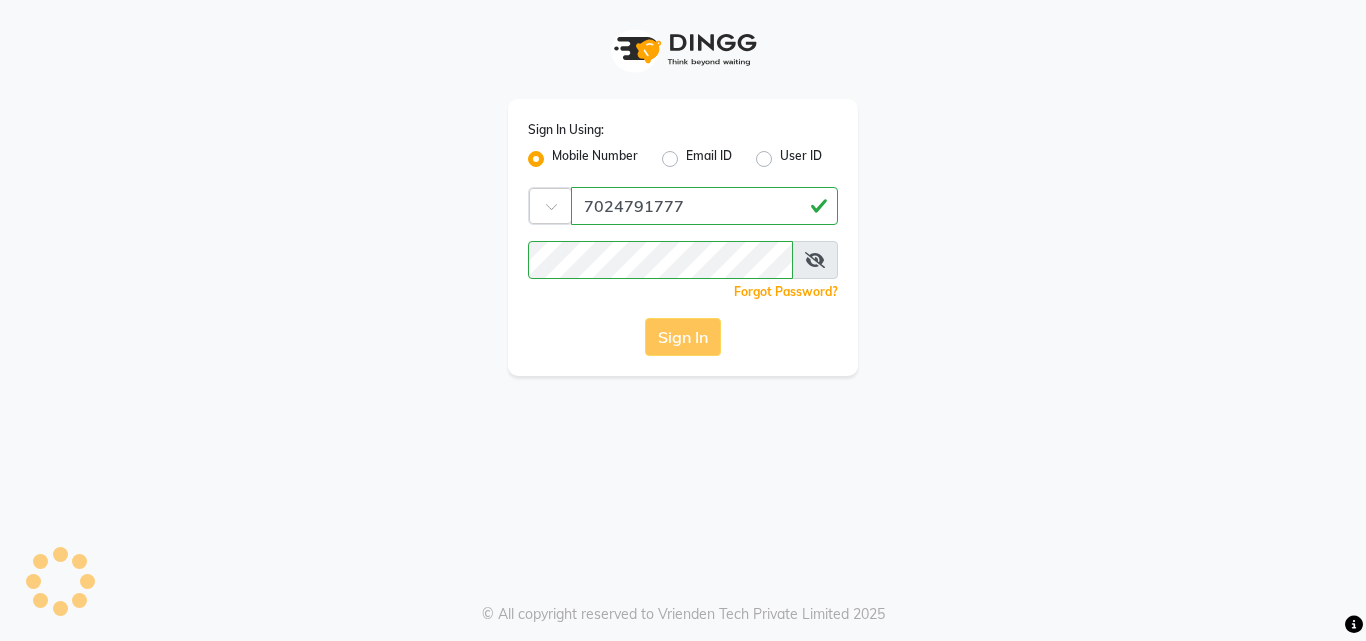 click on "Sign In" 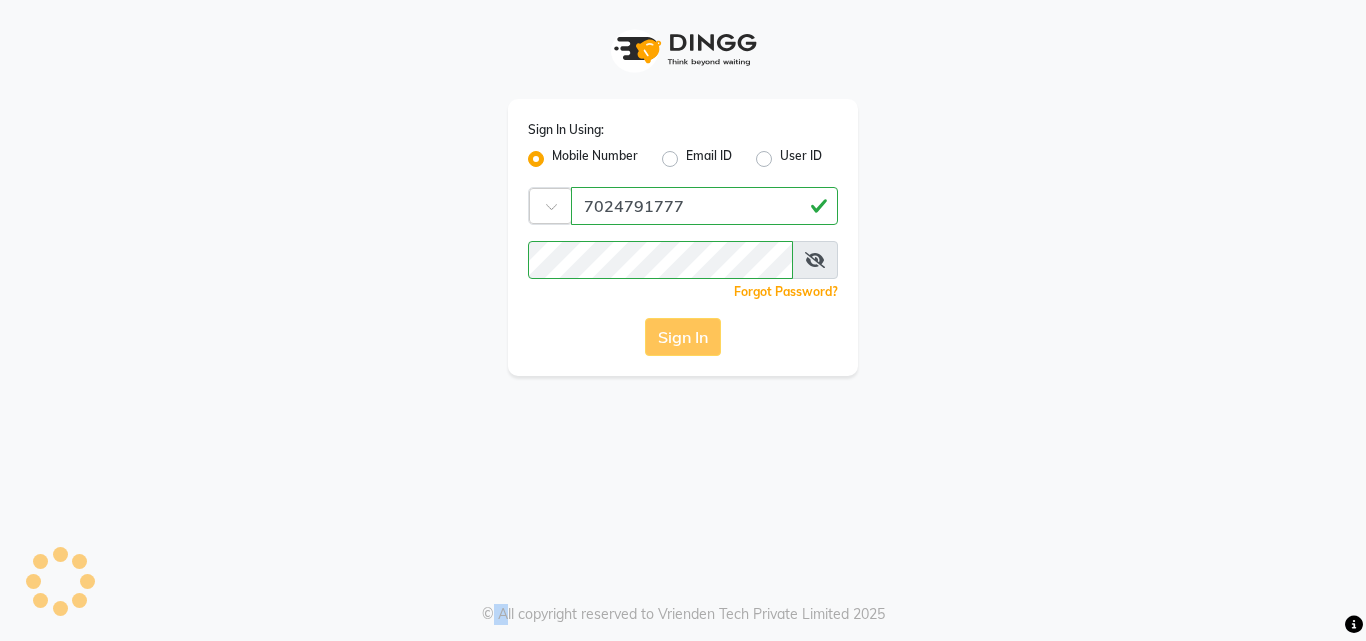 click on "Sign In" 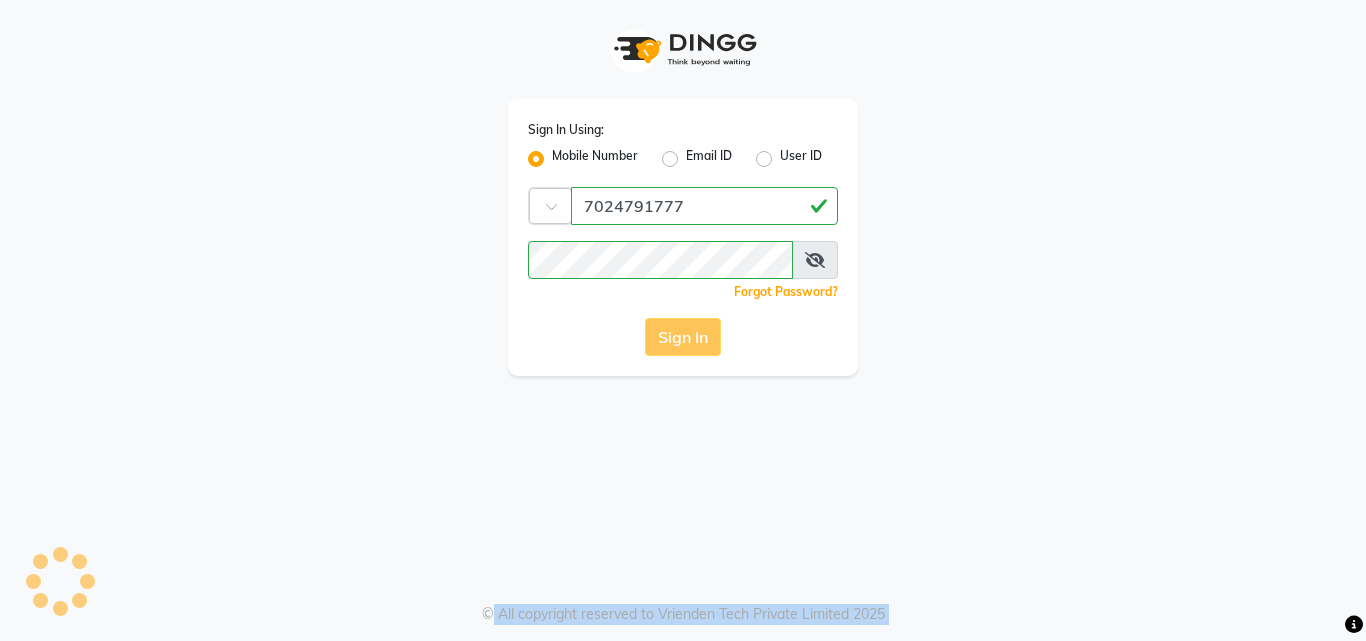 click on "Sign In" 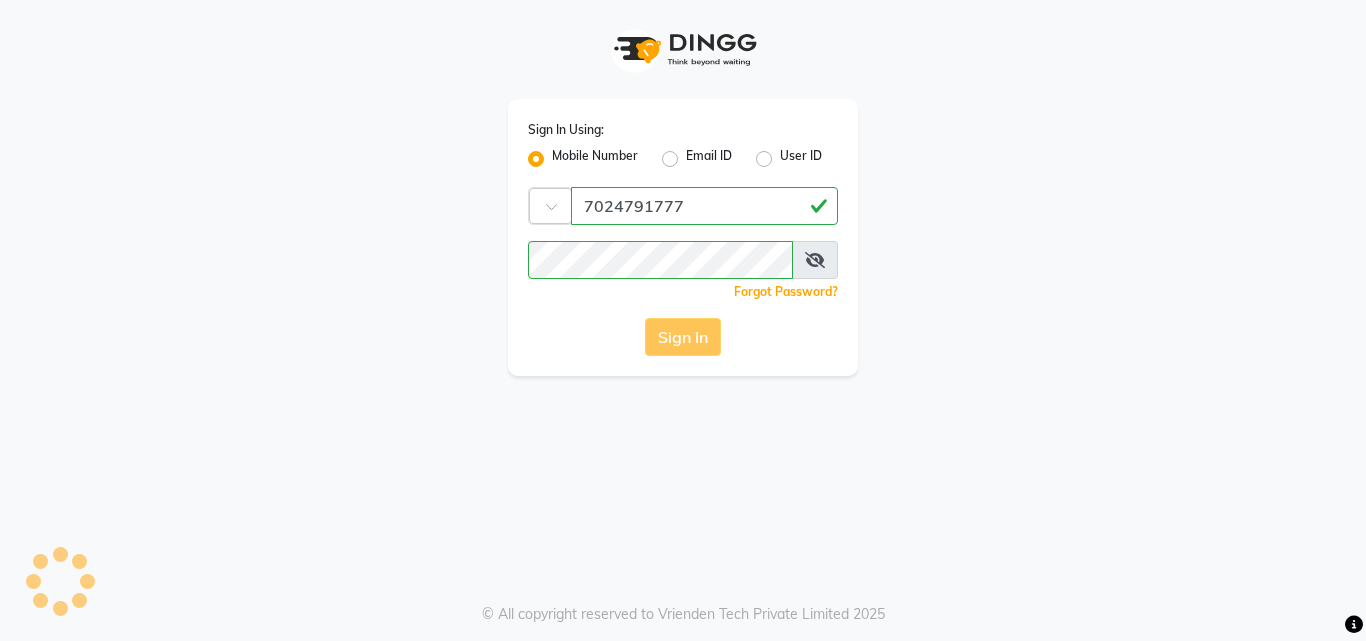 drag, startPoint x: 487, startPoint y: 346, endPoint x: 248, endPoint y: 39, distance: 389.063 